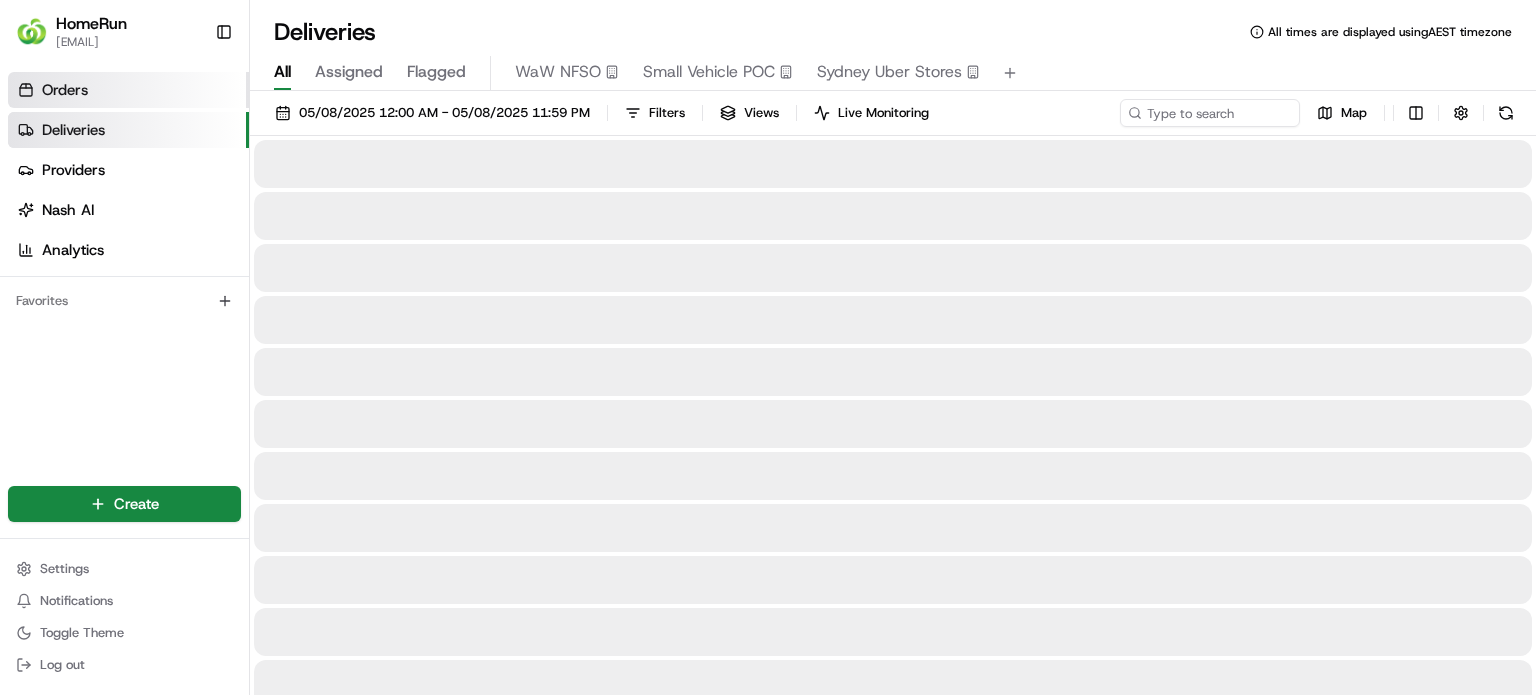 scroll, scrollTop: 0, scrollLeft: 0, axis: both 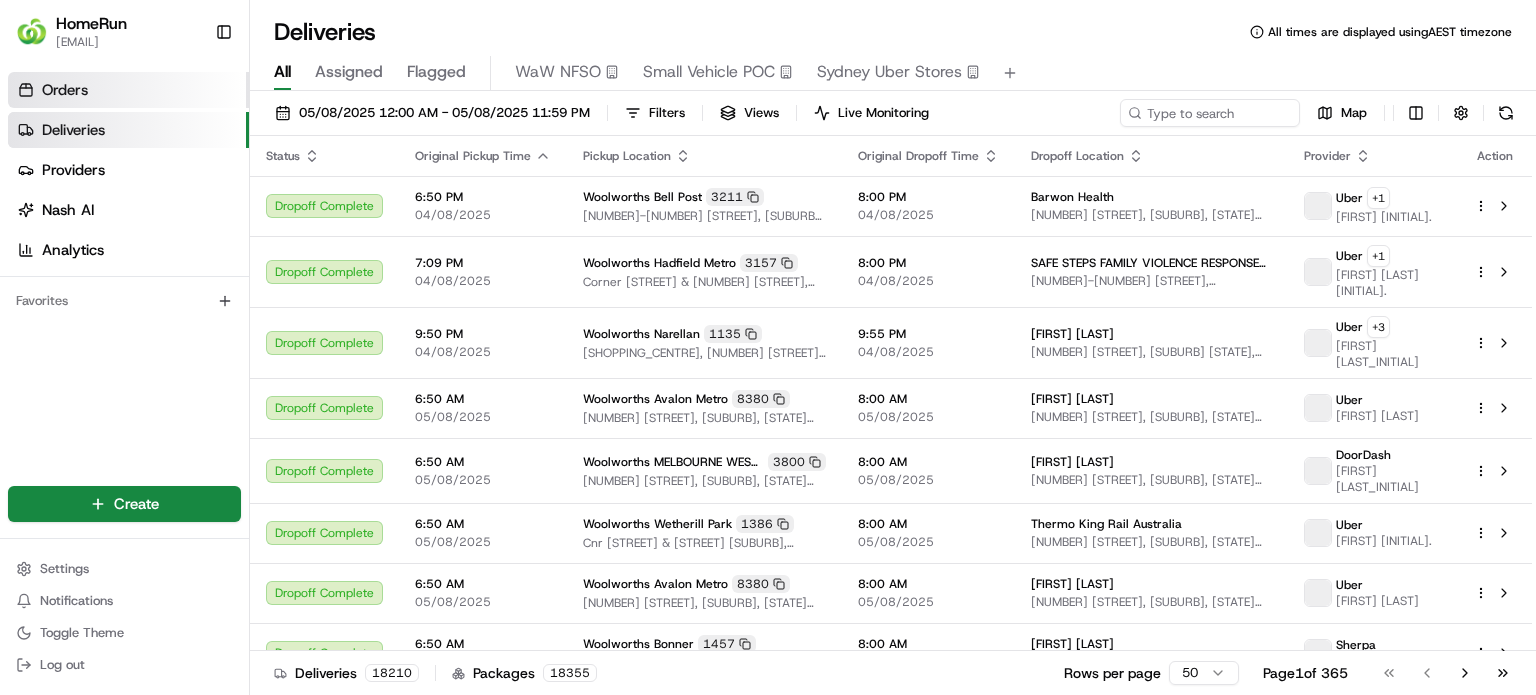 click on "Orders" at bounding box center [128, 90] 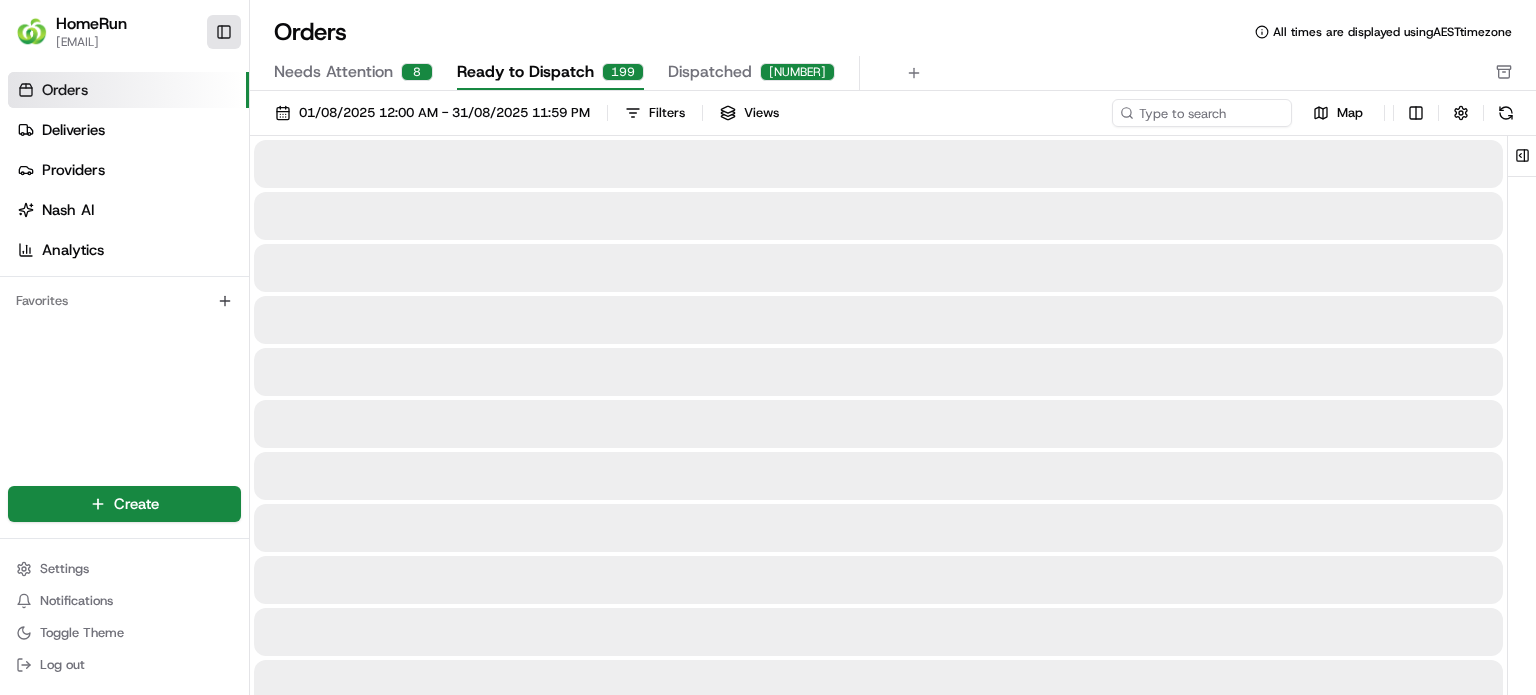 click on "Toggle Sidebar" at bounding box center [224, 32] 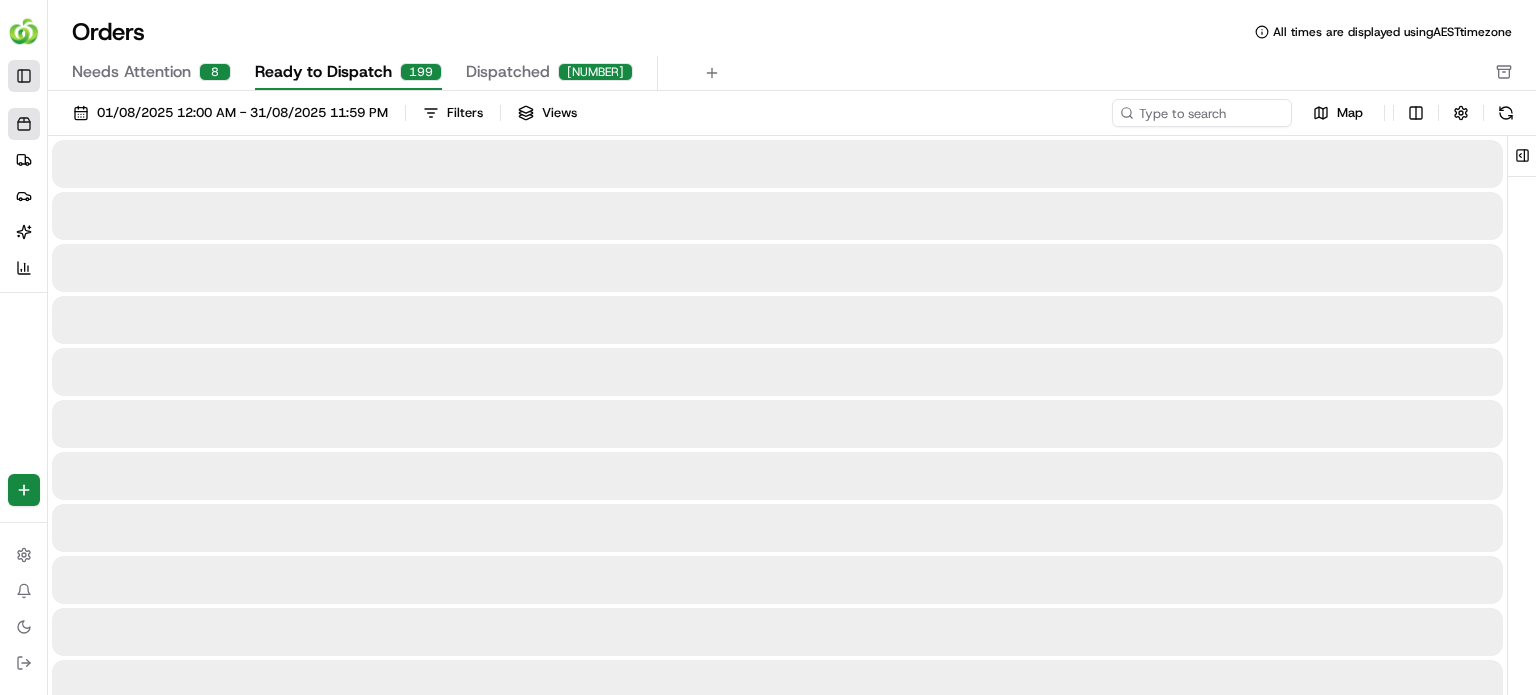 click on "Toggle Sidebar" at bounding box center [24, 76] 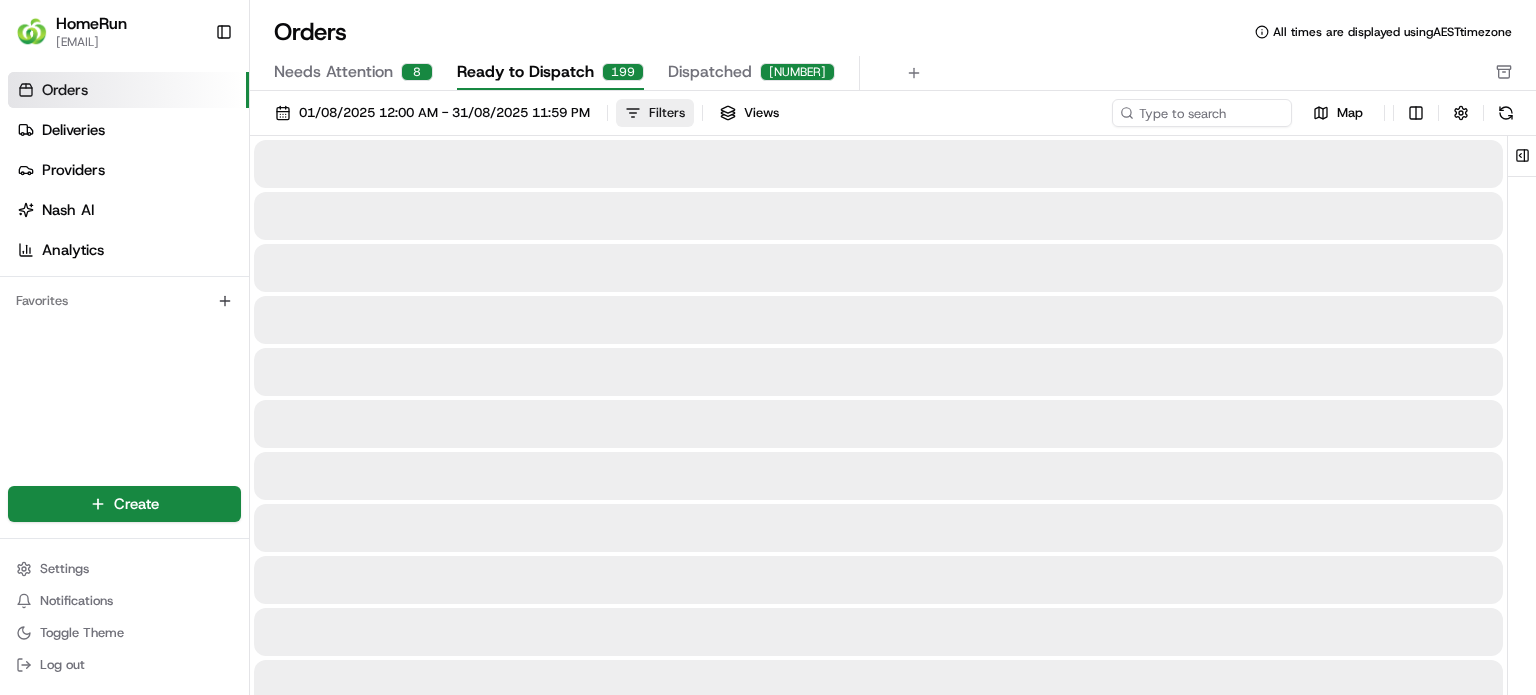 click on "Filters" at bounding box center (667, 113) 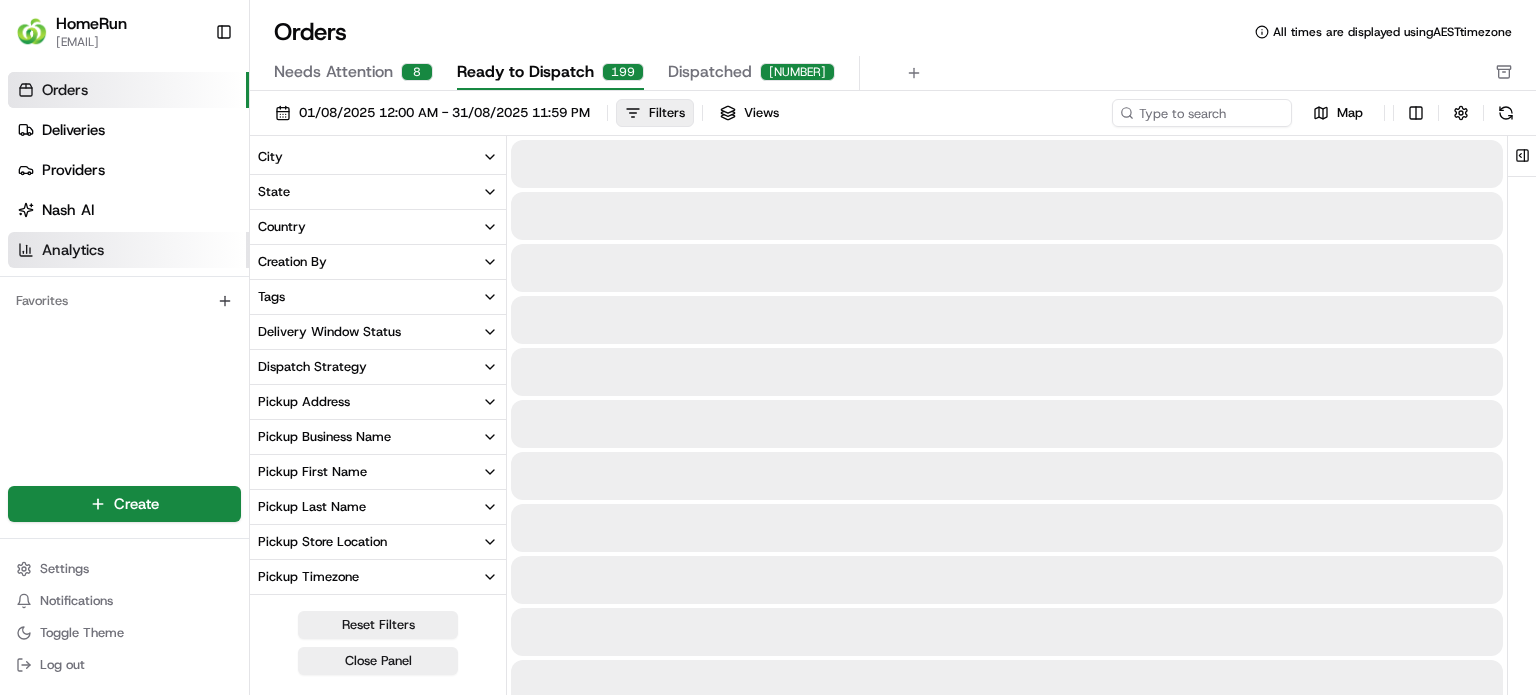 drag, startPoint x: 153, startPoint y: 371, endPoint x: 128, endPoint y: 266, distance: 107.935165 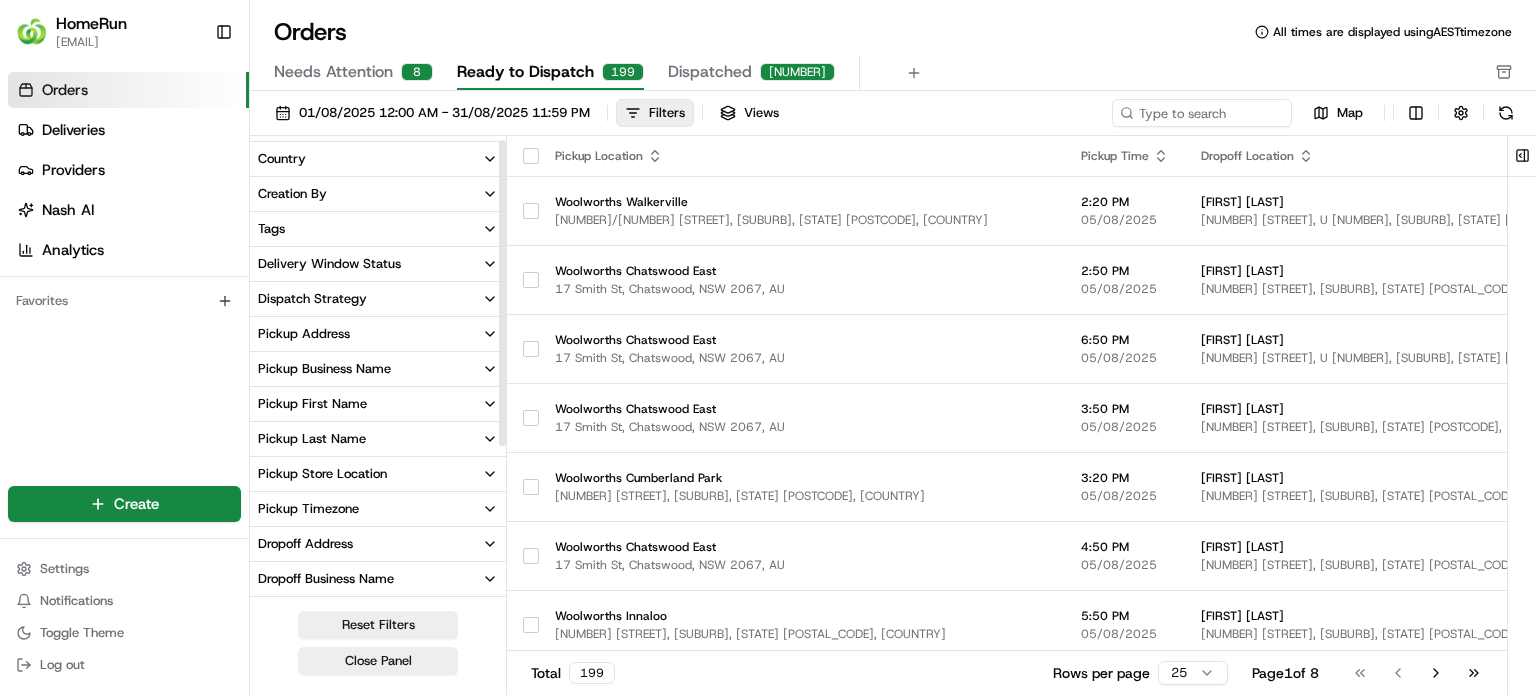 scroll, scrollTop: 0, scrollLeft: 0, axis: both 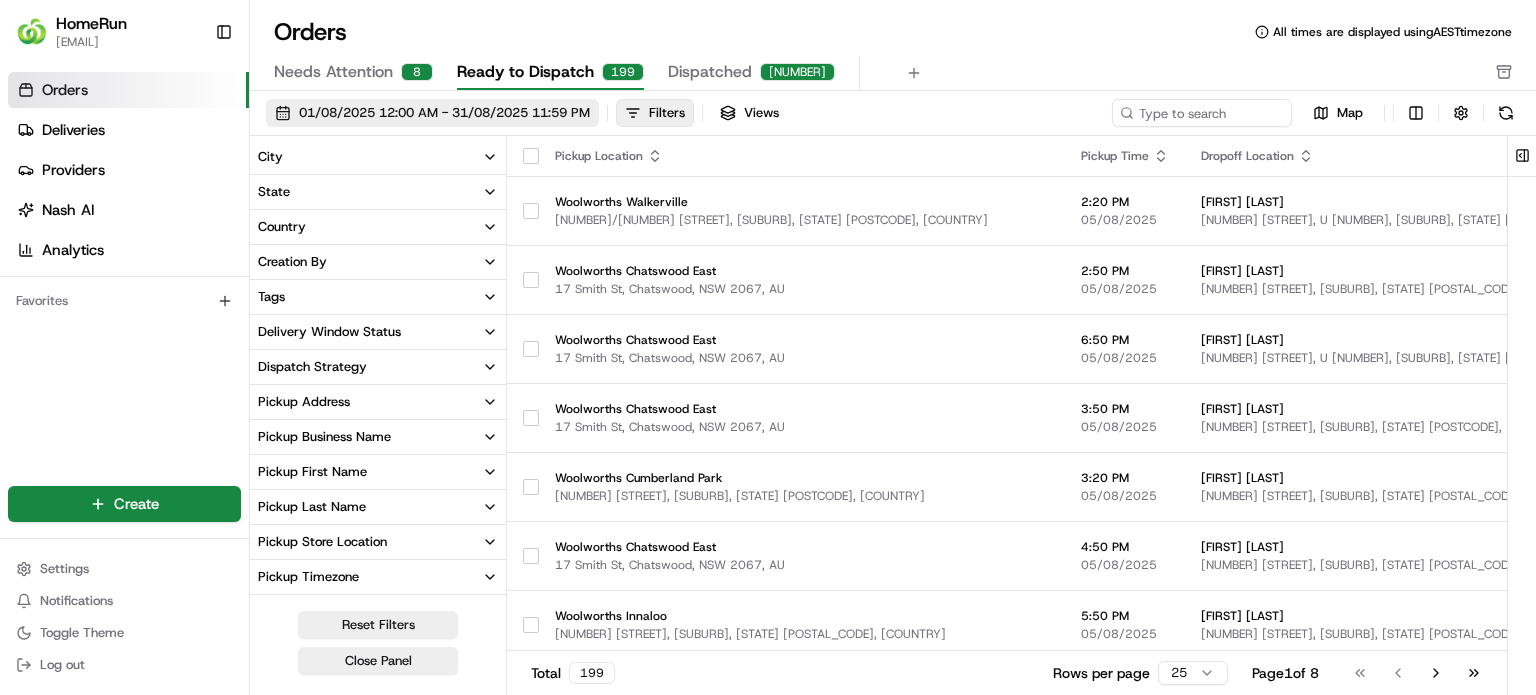 click on "01/08/2025 12:00 AM - 31/08/2025 11:59 PM" at bounding box center [444, 113] 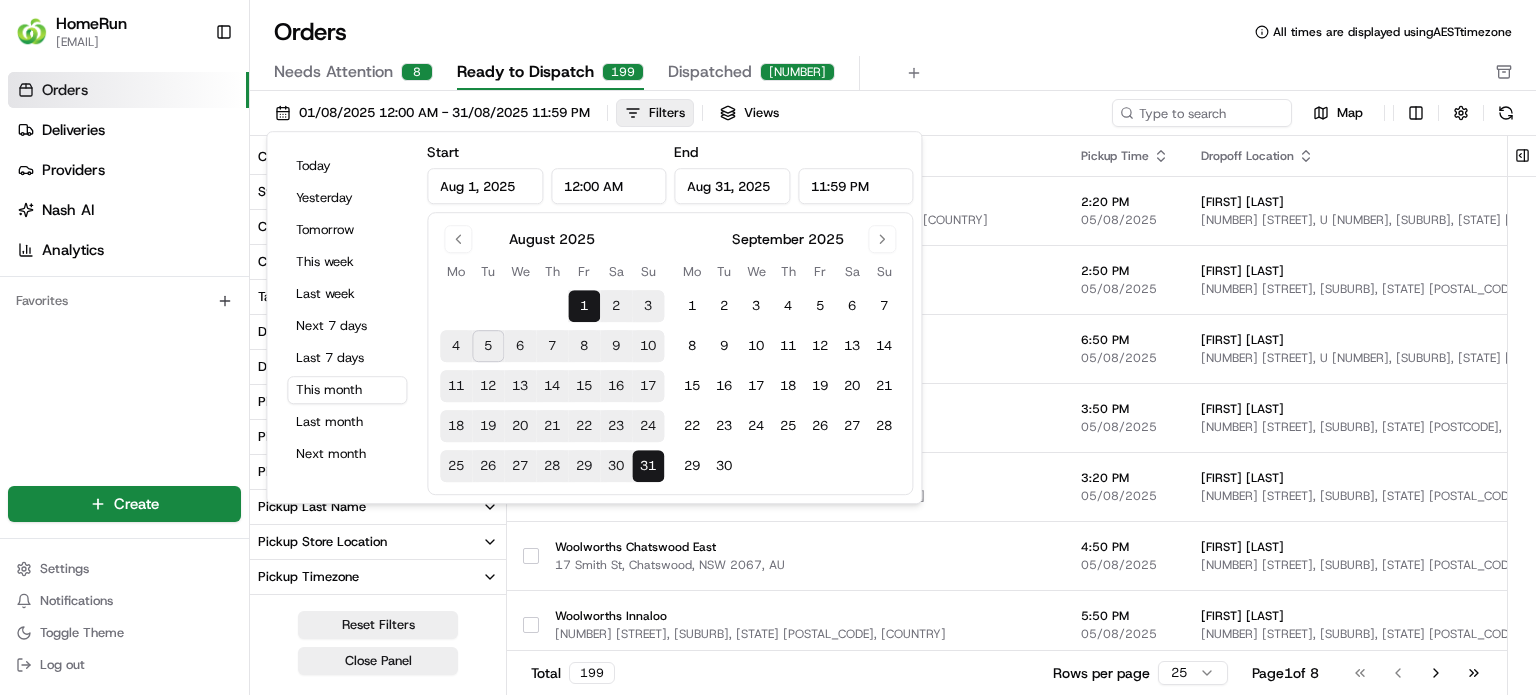 click on "Aug 1, 2025" at bounding box center [485, 186] 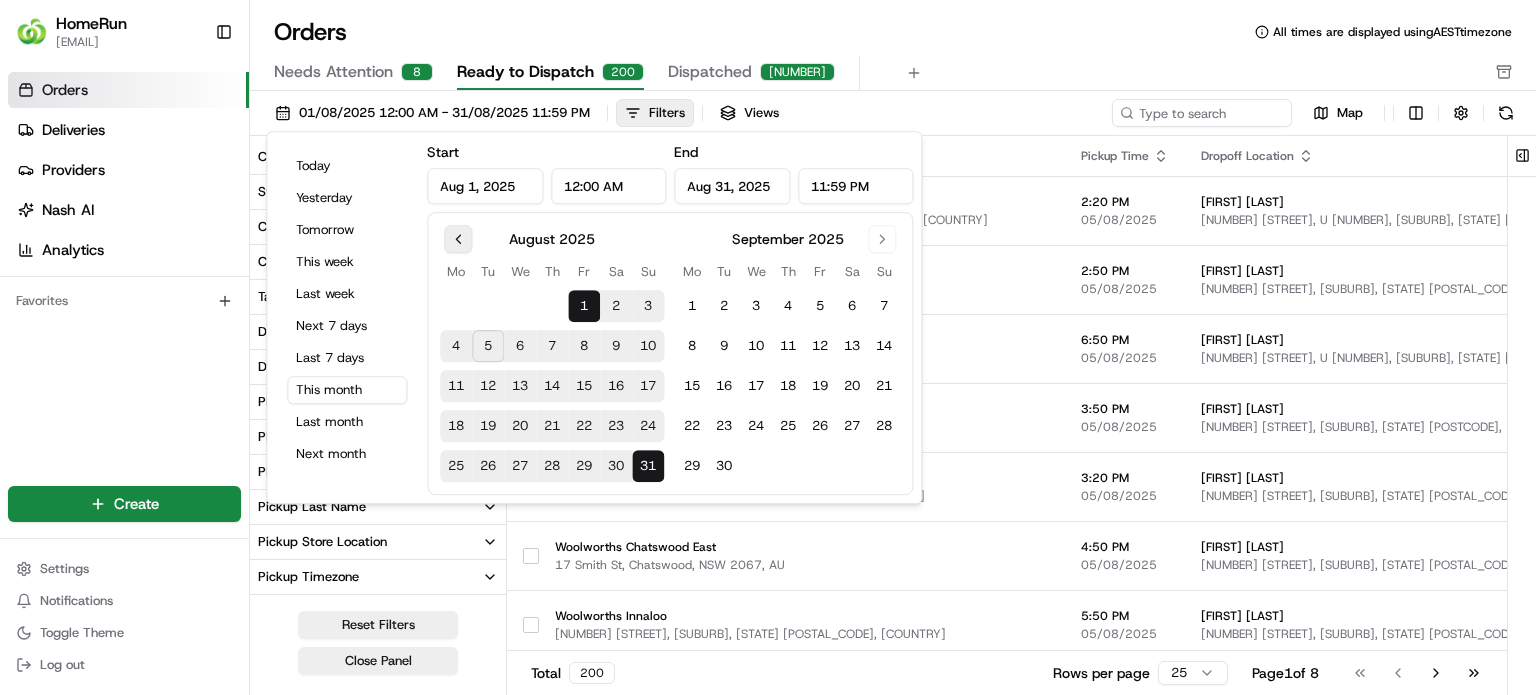click at bounding box center [458, 239] 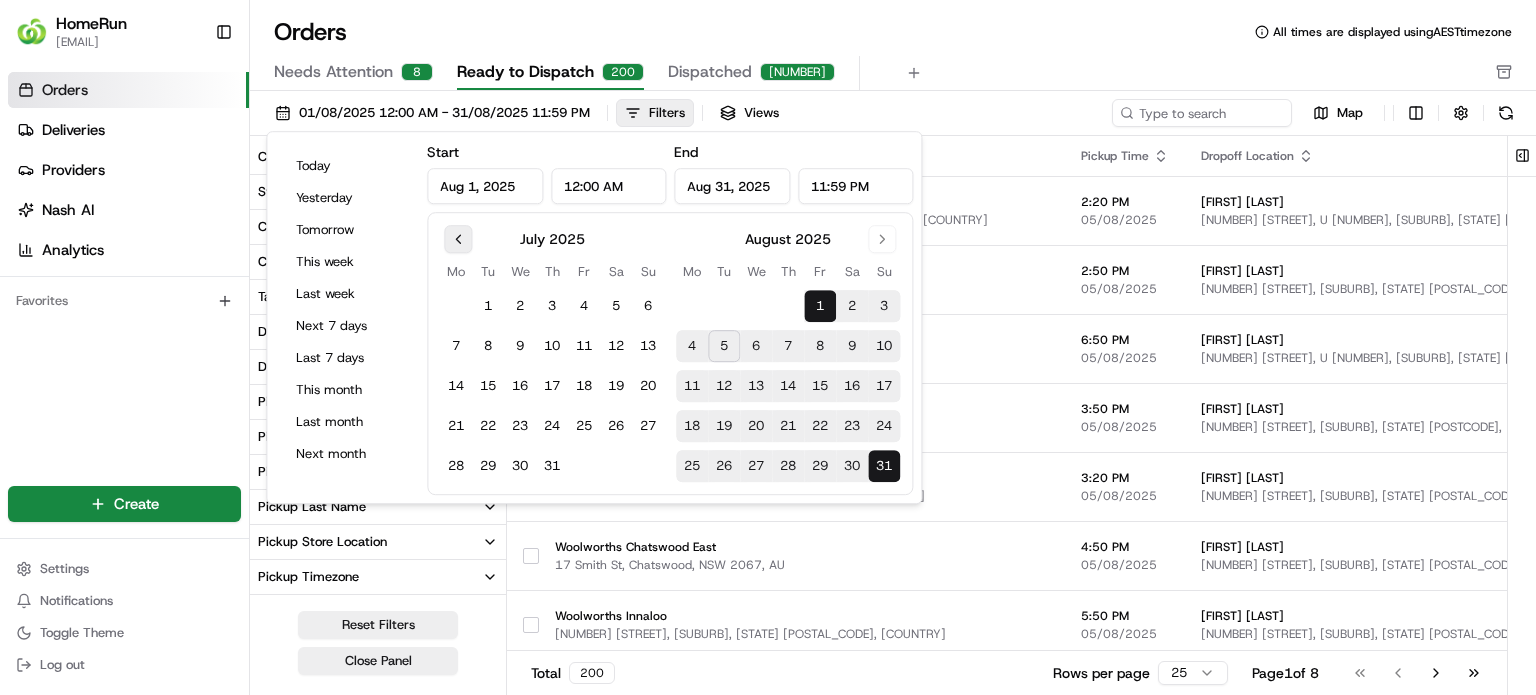 click at bounding box center [458, 239] 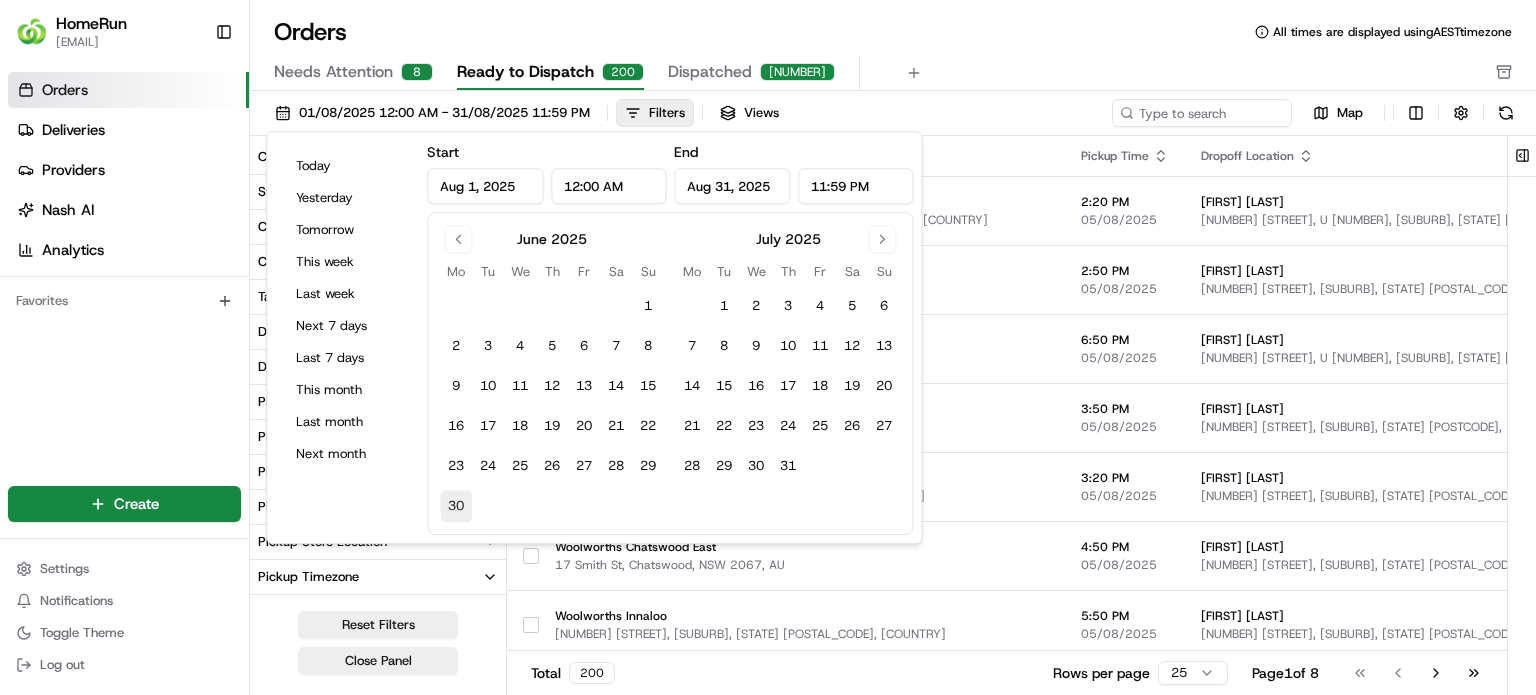 click on "30" at bounding box center (456, 506) 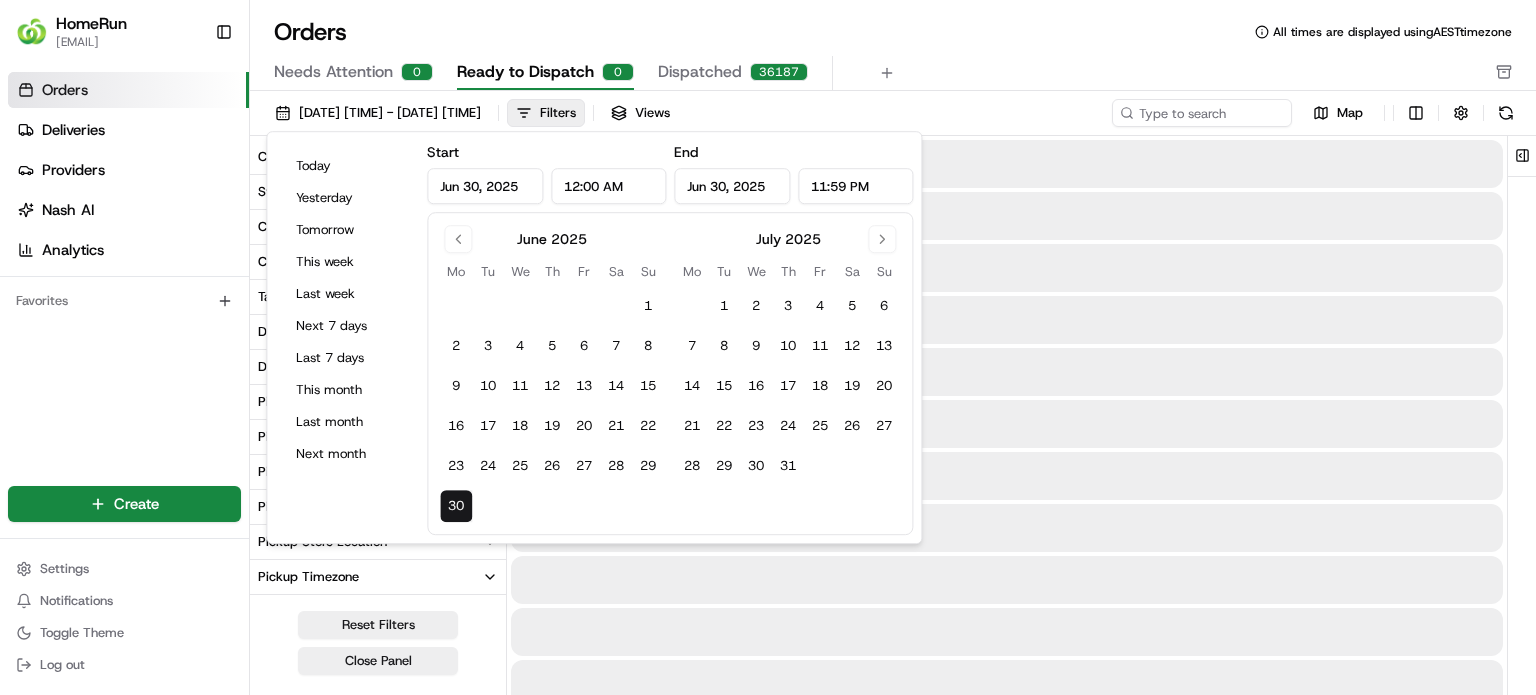click on "Jun 30, 2025" at bounding box center (732, 186) 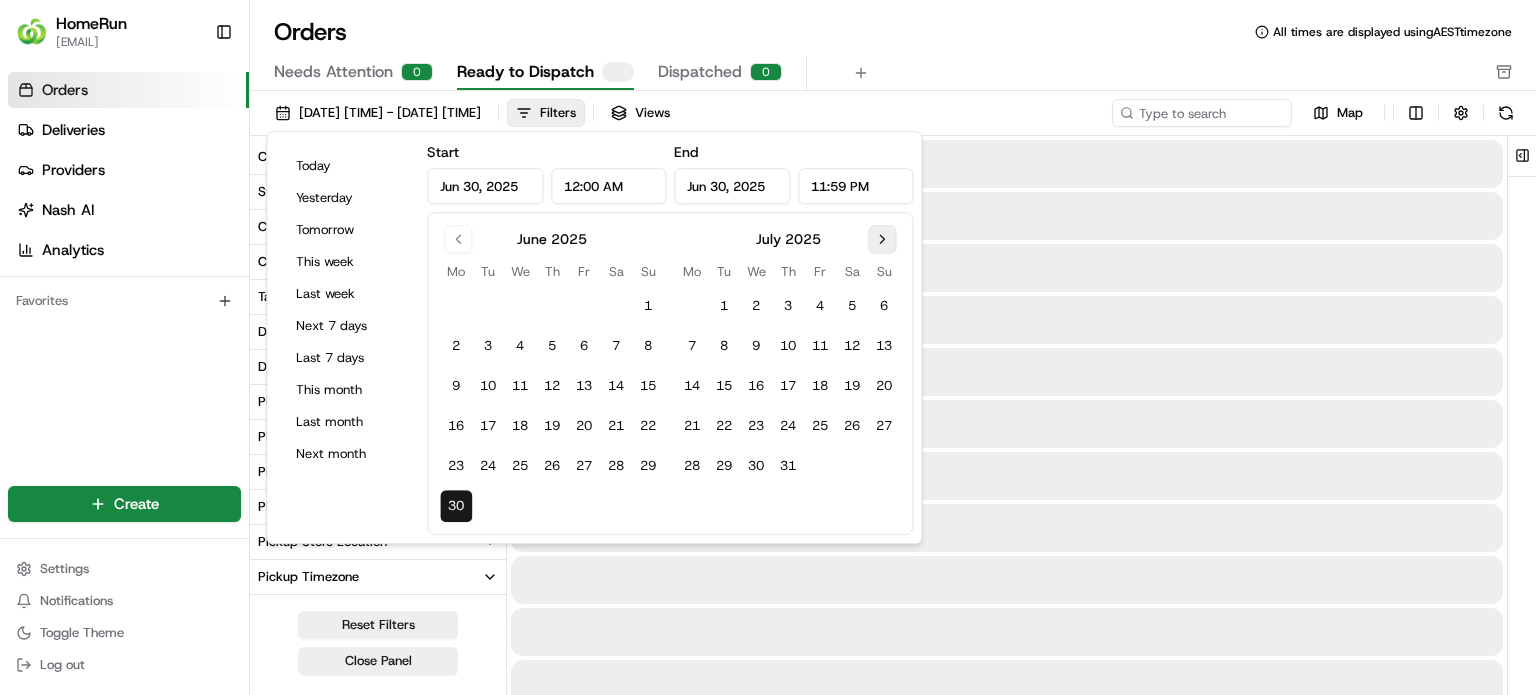click at bounding box center (882, 239) 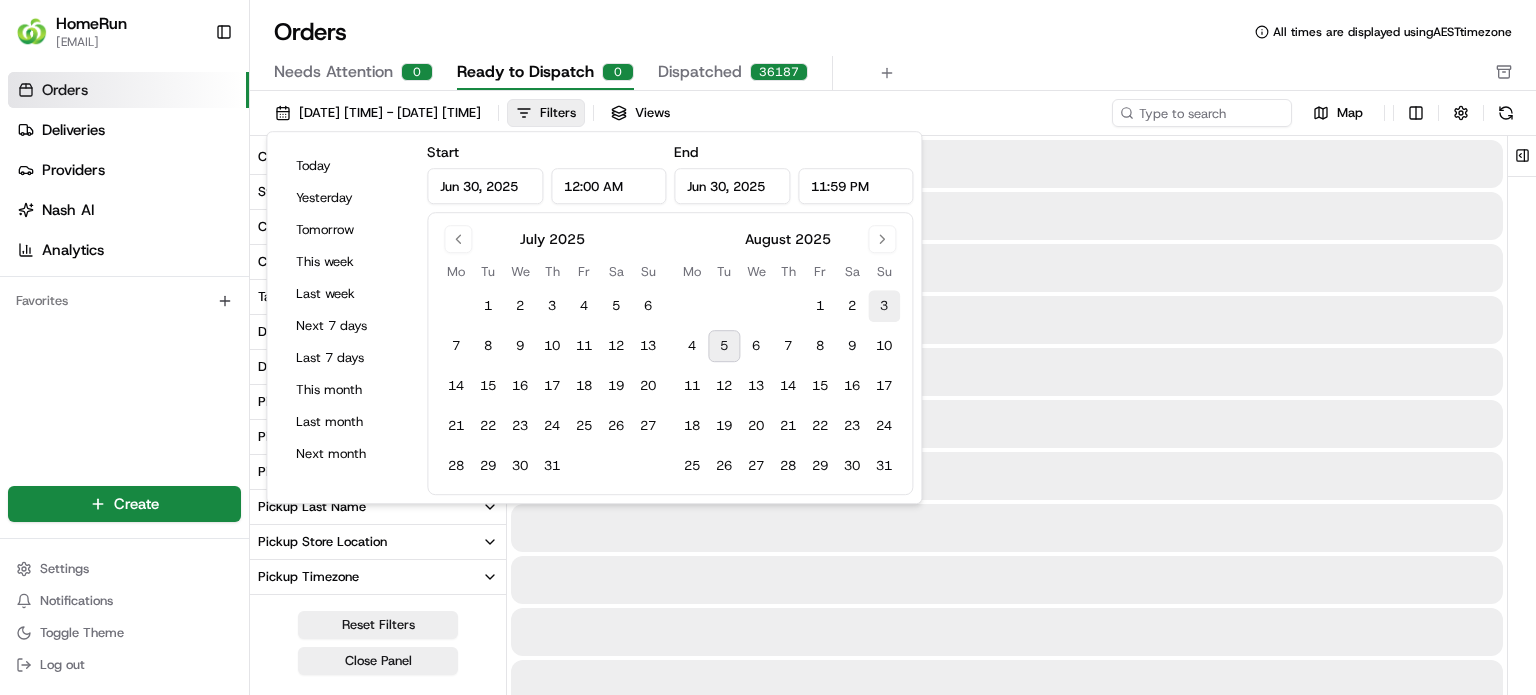 click on "3" at bounding box center [884, 306] 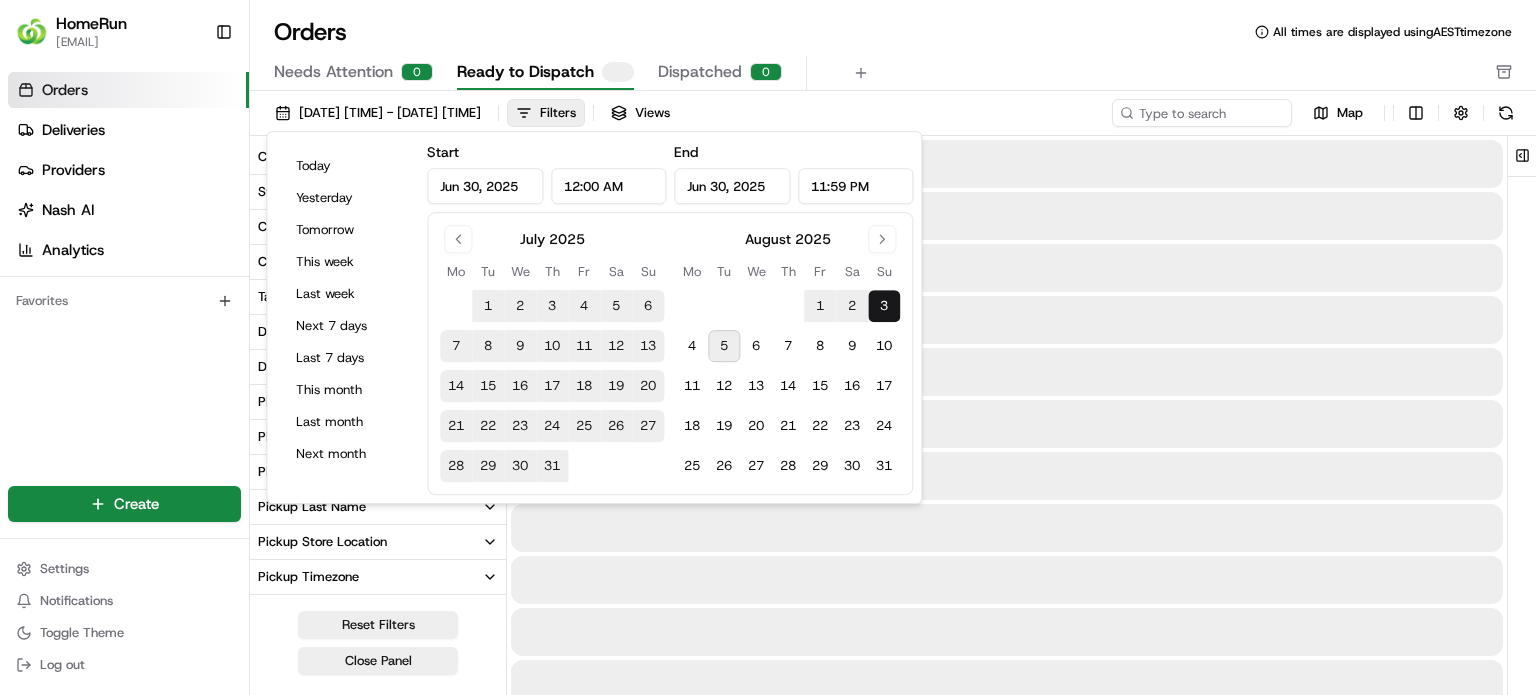 type on "Aug 3, 2025" 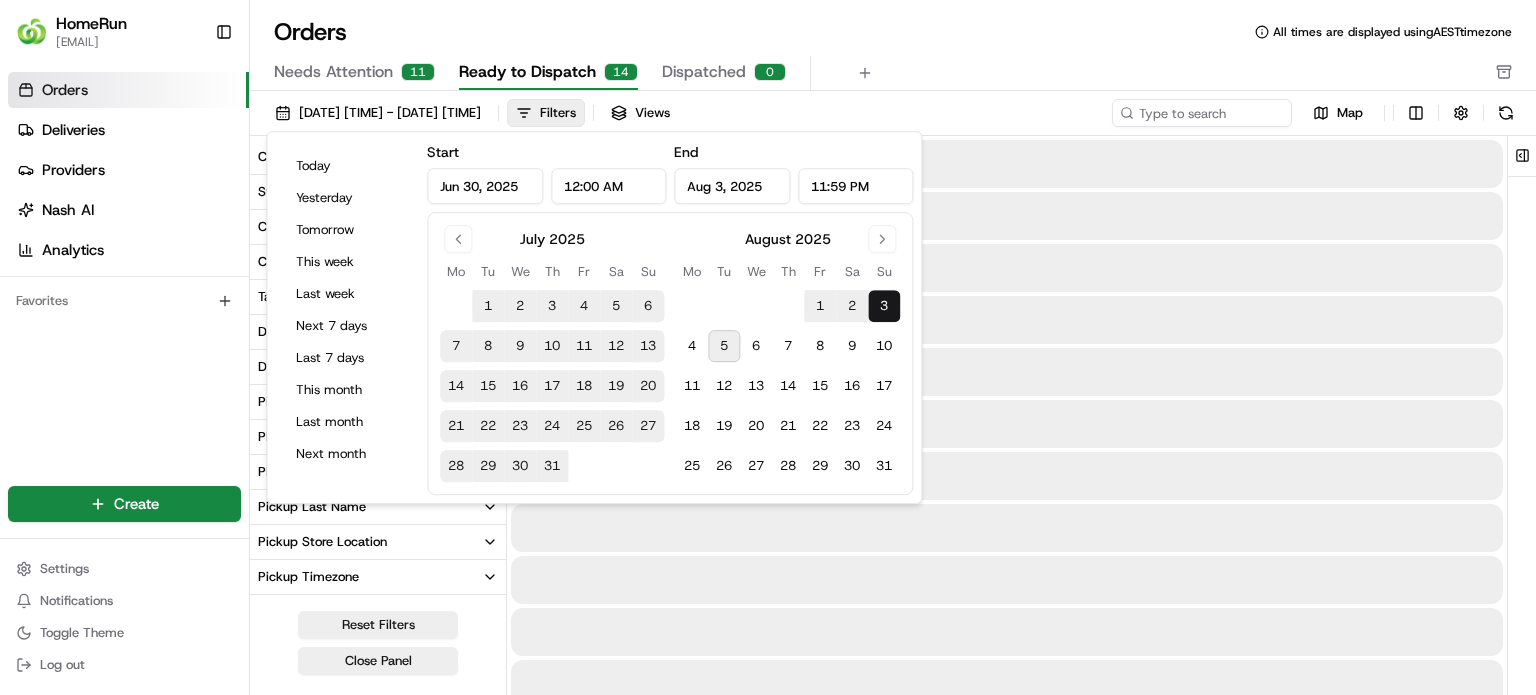 click on "[DATE] [TIME] - [DATE] [TIME]" at bounding box center (687, 113) 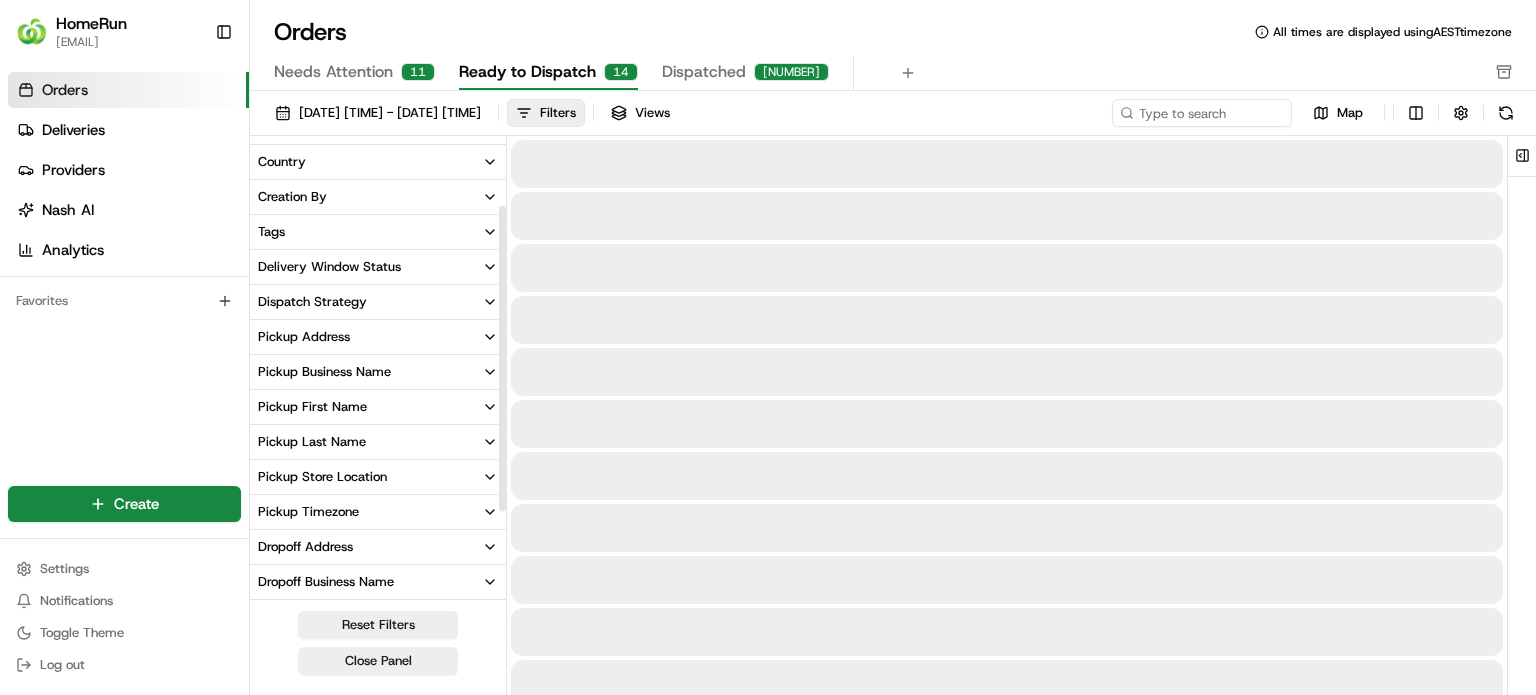 scroll, scrollTop: 100, scrollLeft: 0, axis: vertical 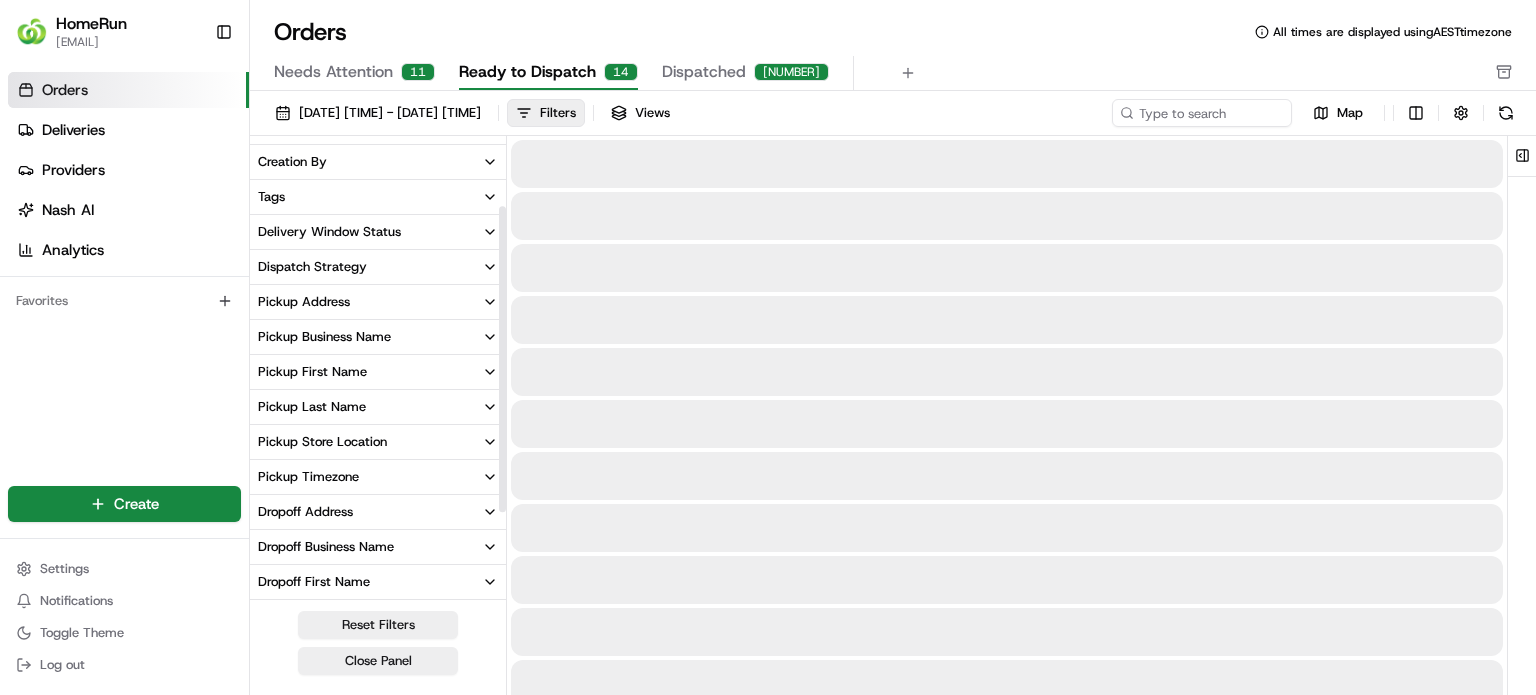 click 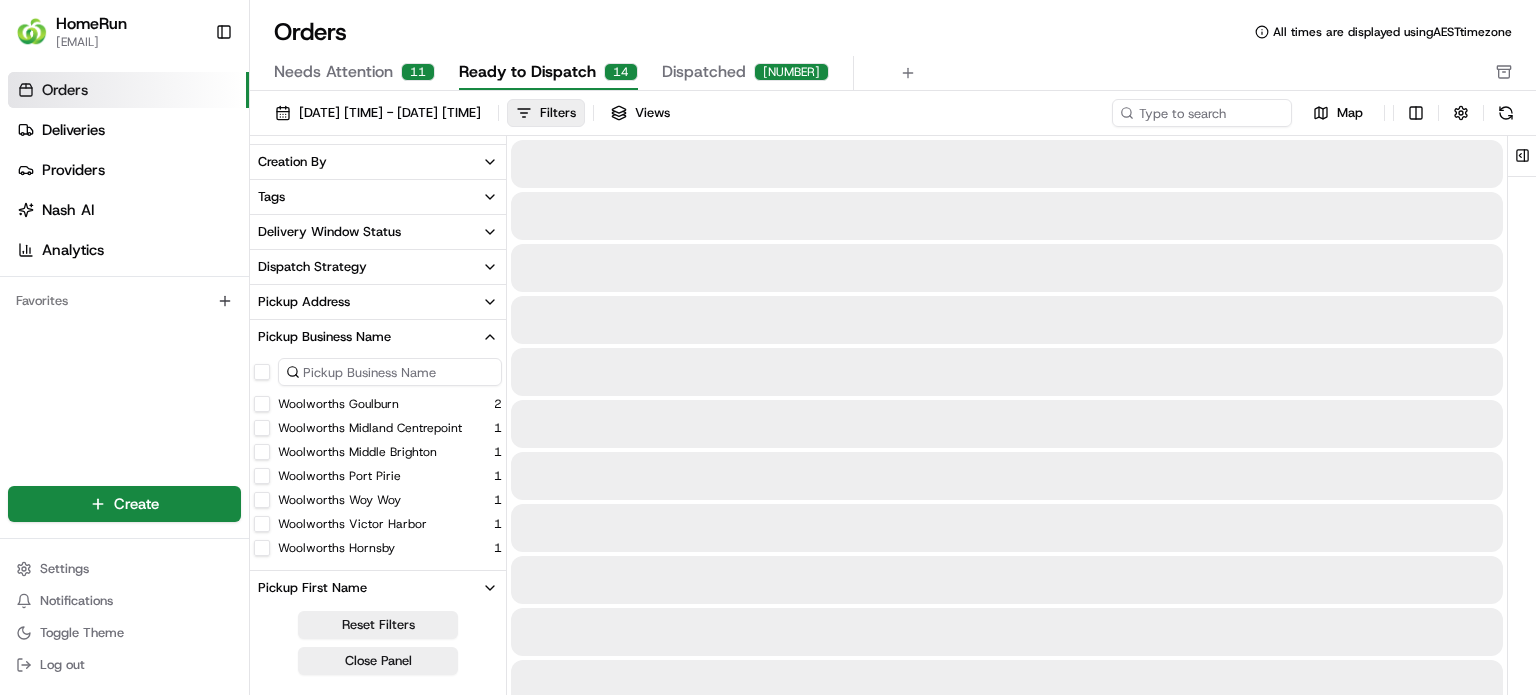 click at bounding box center (390, 372) 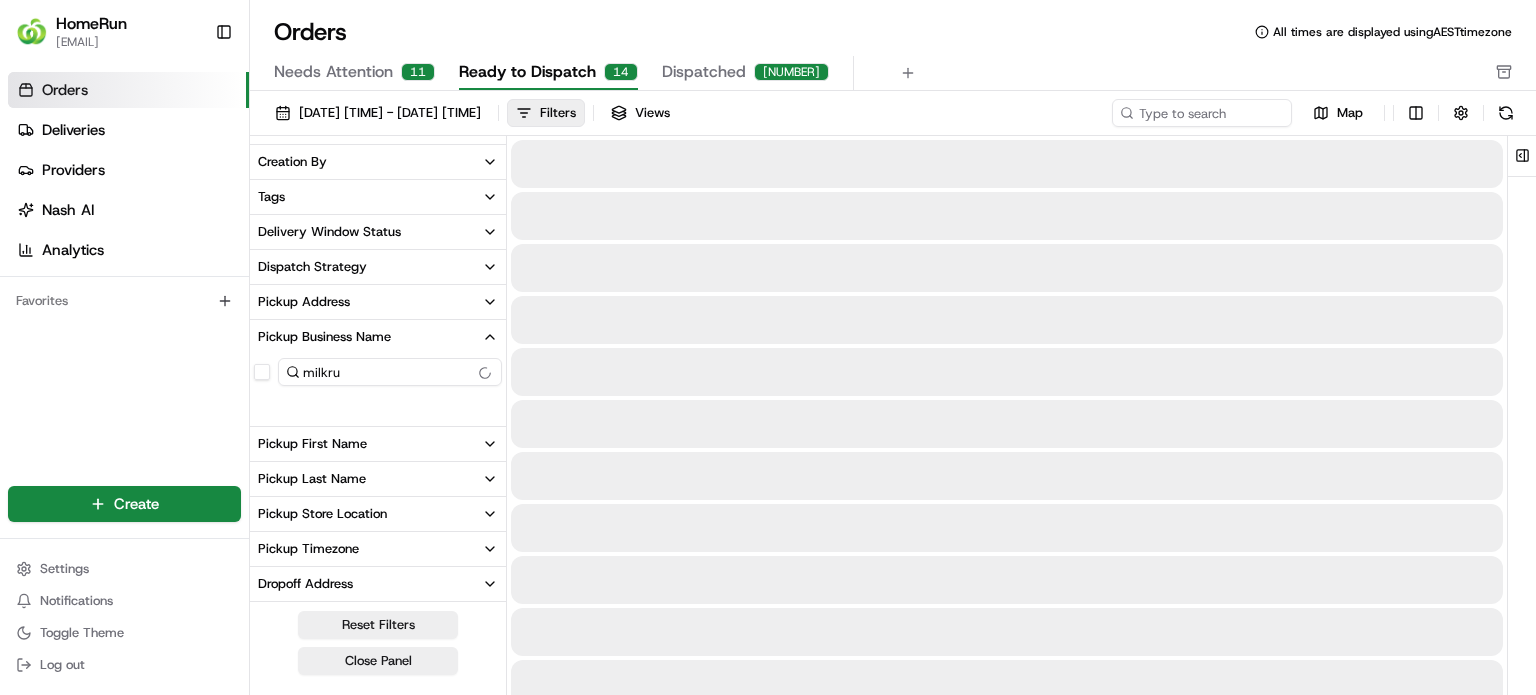 type on "milkrun" 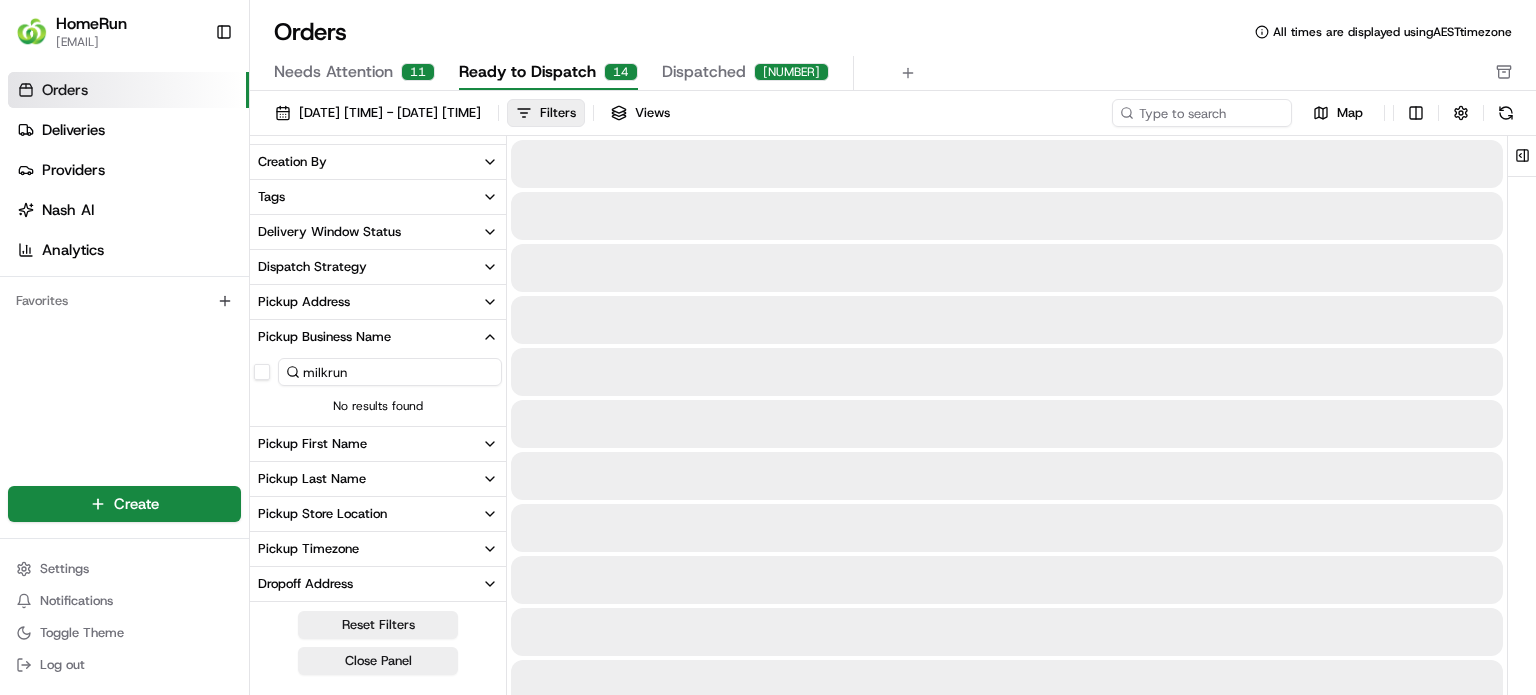 drag, startPoint x: 378, startPoint y: 372, endPoint x: 264, endPoint y: 354, distance: 115.41231 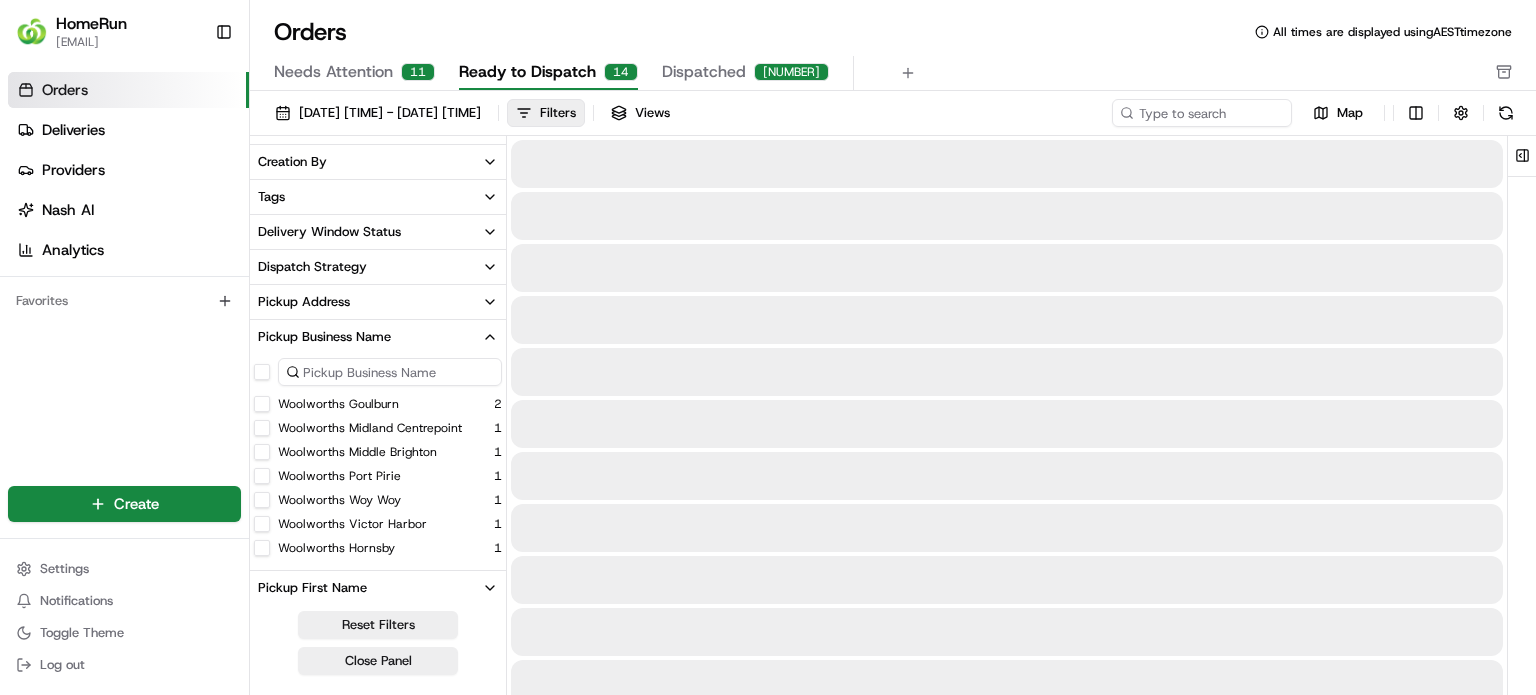 click on "Orders Deliveries Providers Nash AI Analytics Favorites" at bounding box center (124, 267) 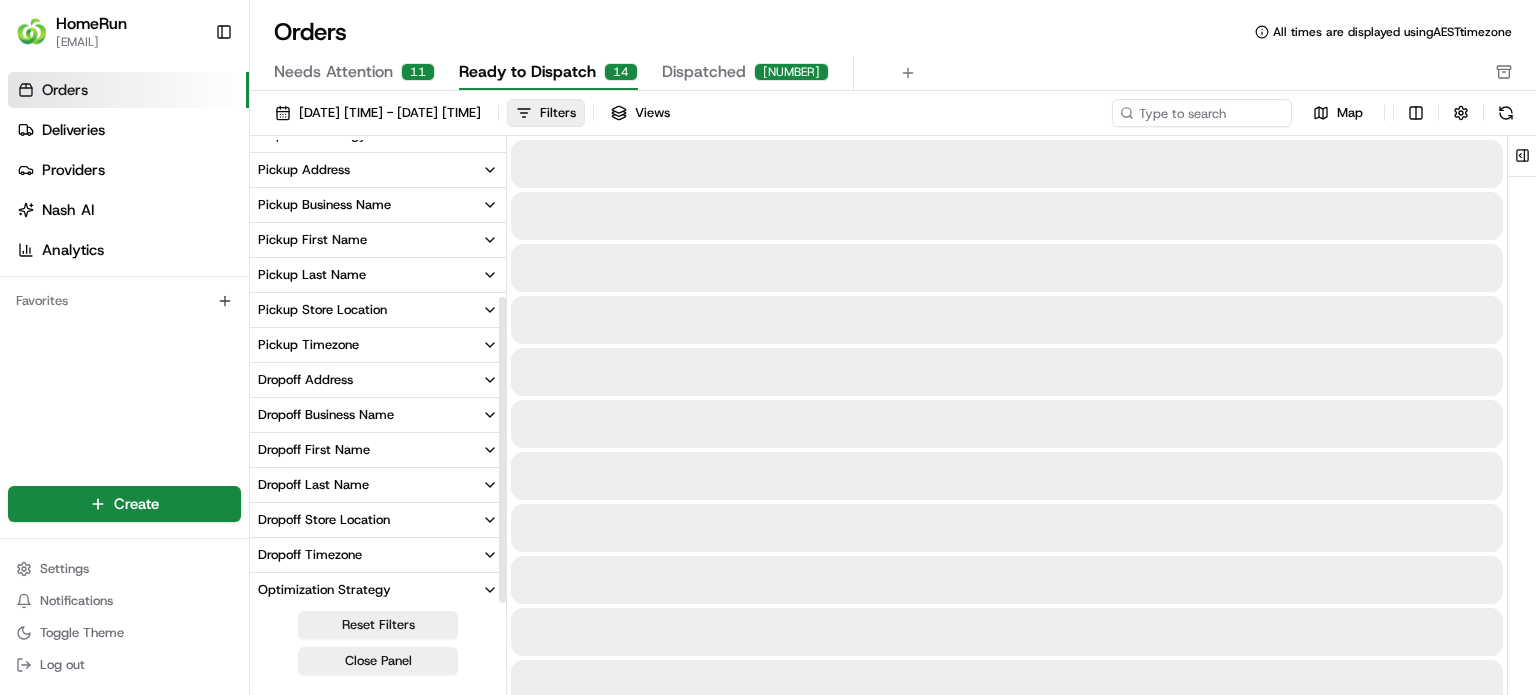 scroll, scrollTop: 236, scrollLeft: 0, axis: vertical 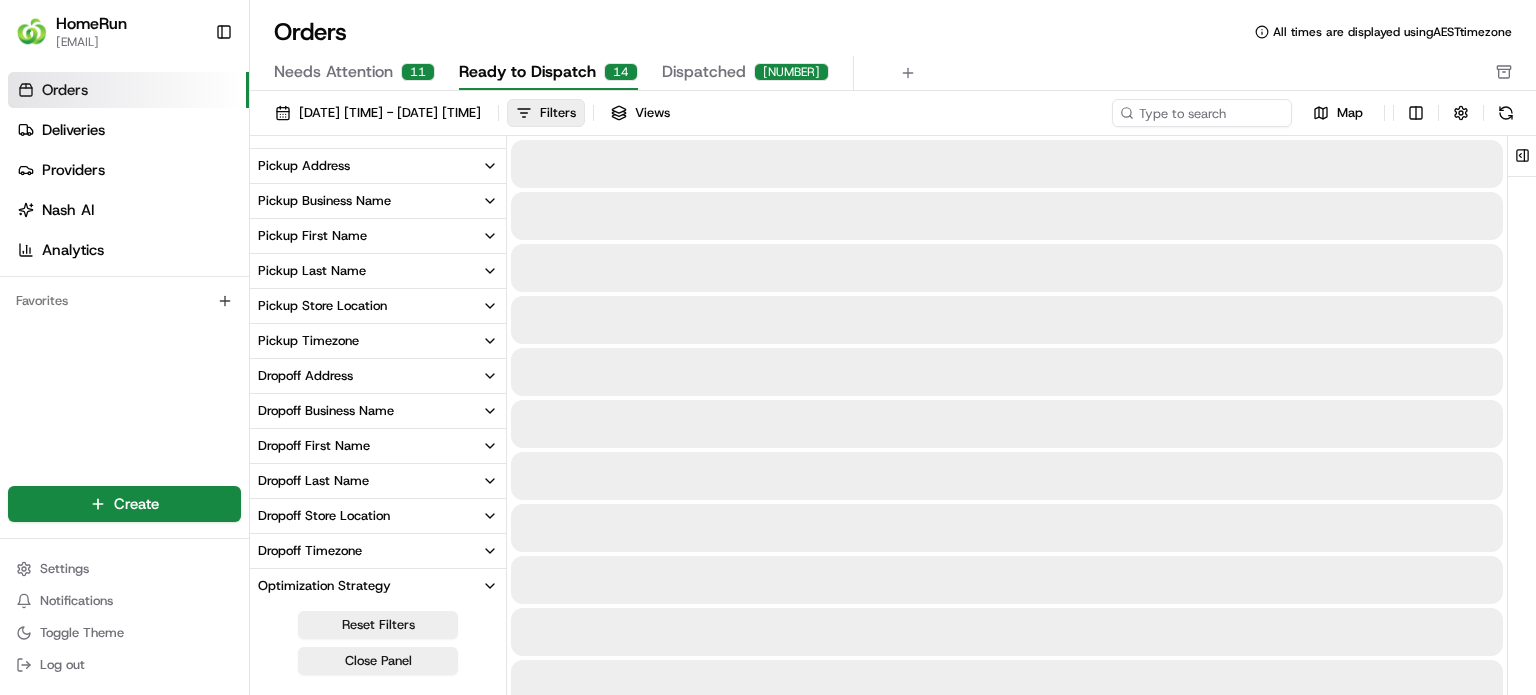 click on "Dropoff Business Name" at bounding box center [378, 411] 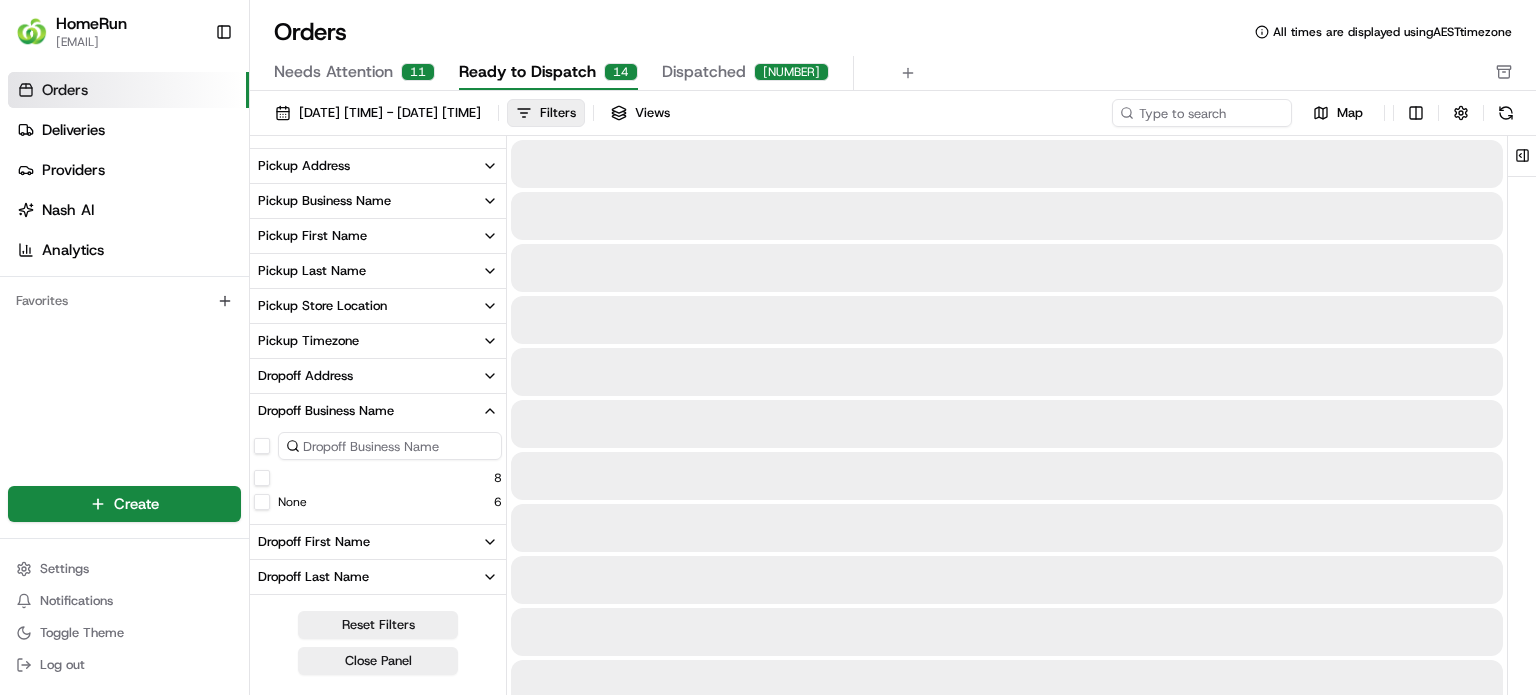 click at bounding box center [390, 446] 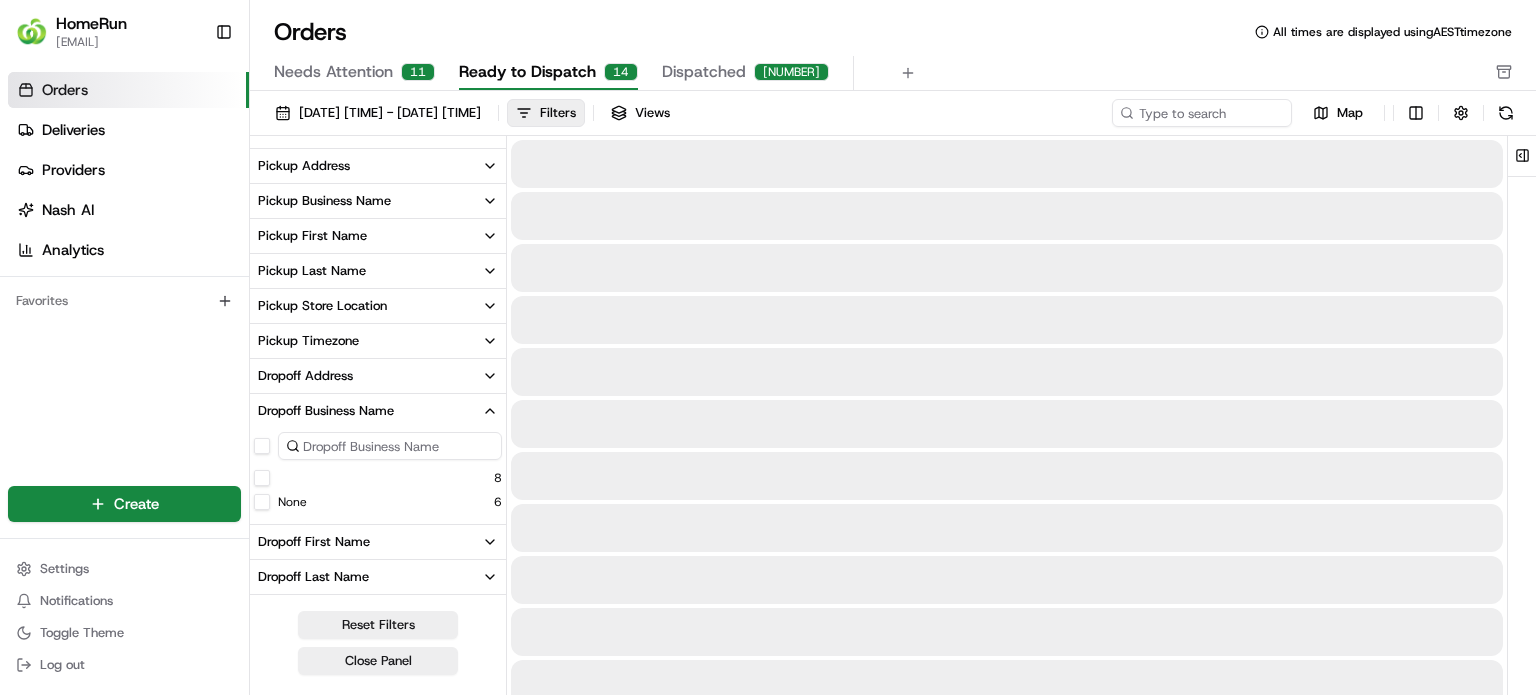 click 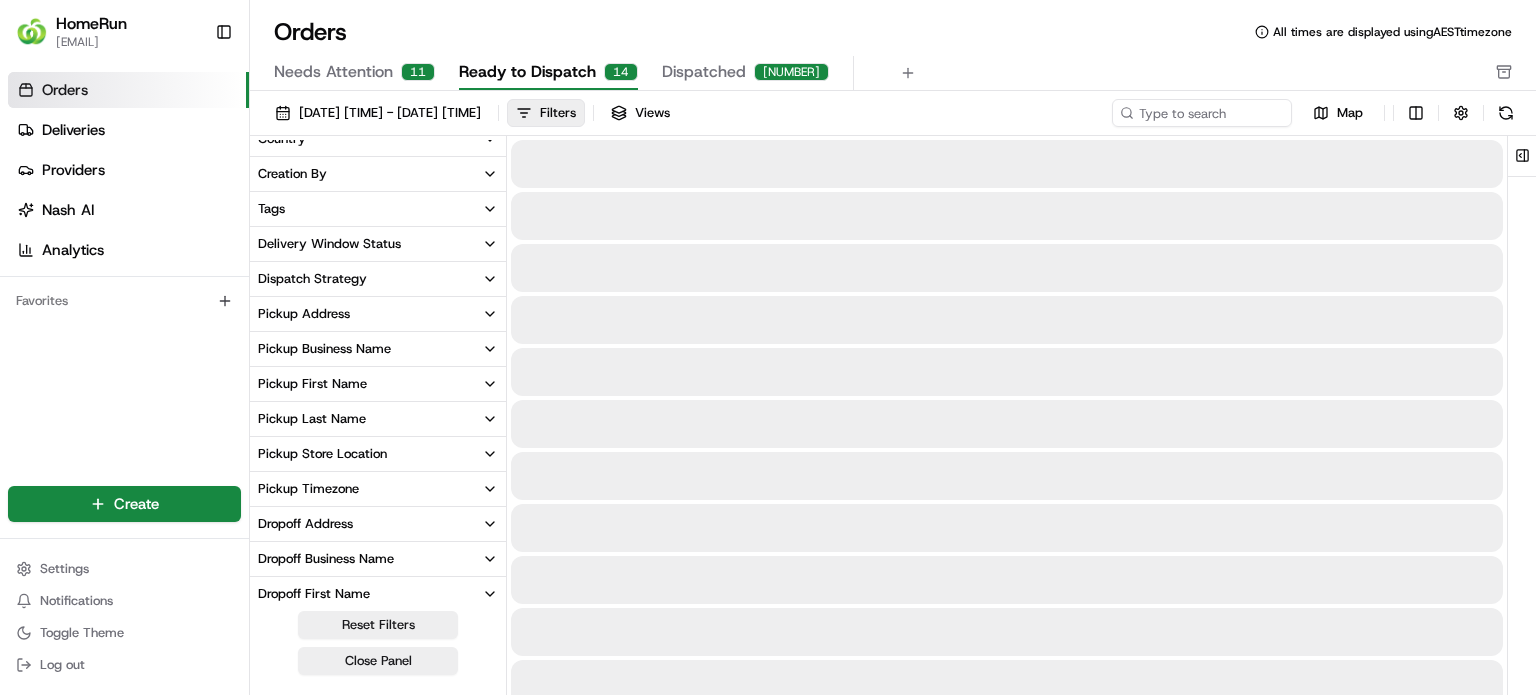 scroll, scrollTop: 0, scrollLeft: 0, axis: both 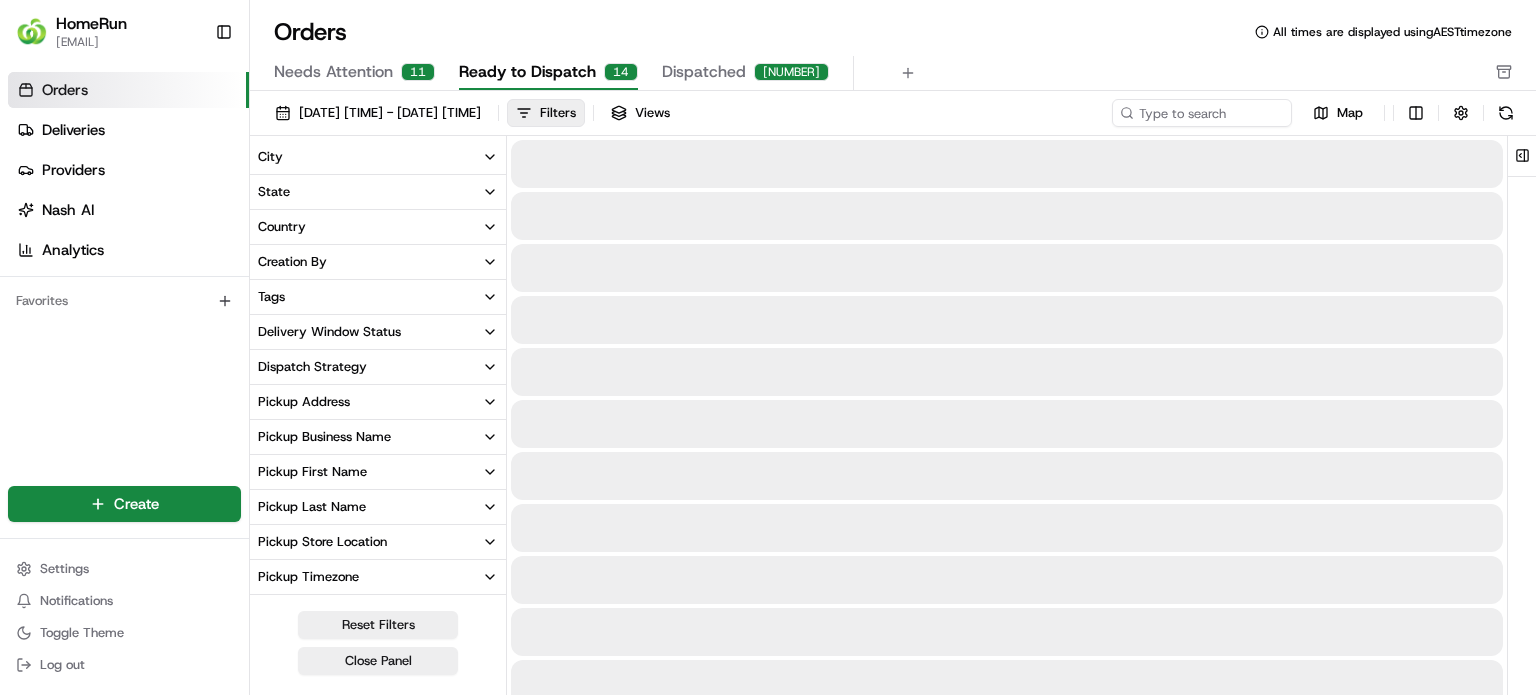 click on "Tags" at bounding box center [378, 297] 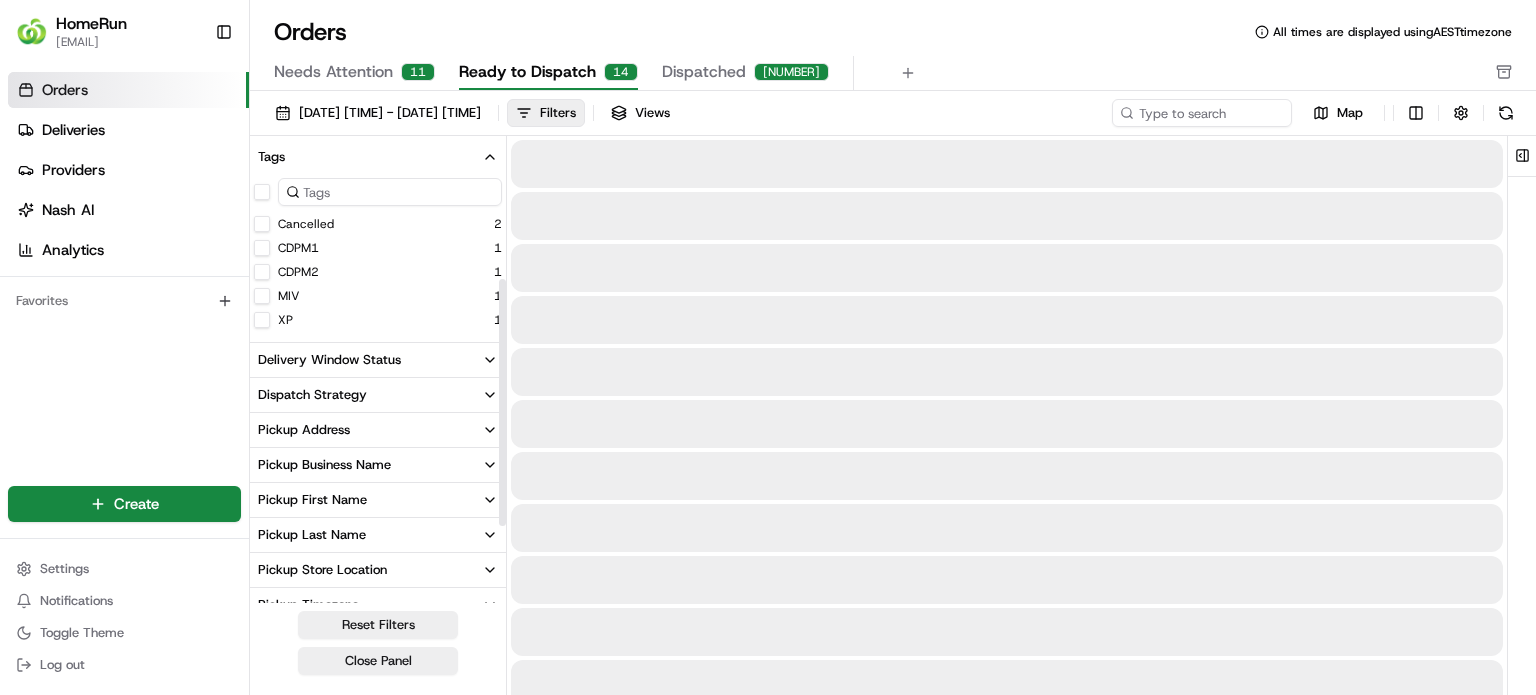 scroll, scrollTop: 0, scrollLeft: 0, axis: both 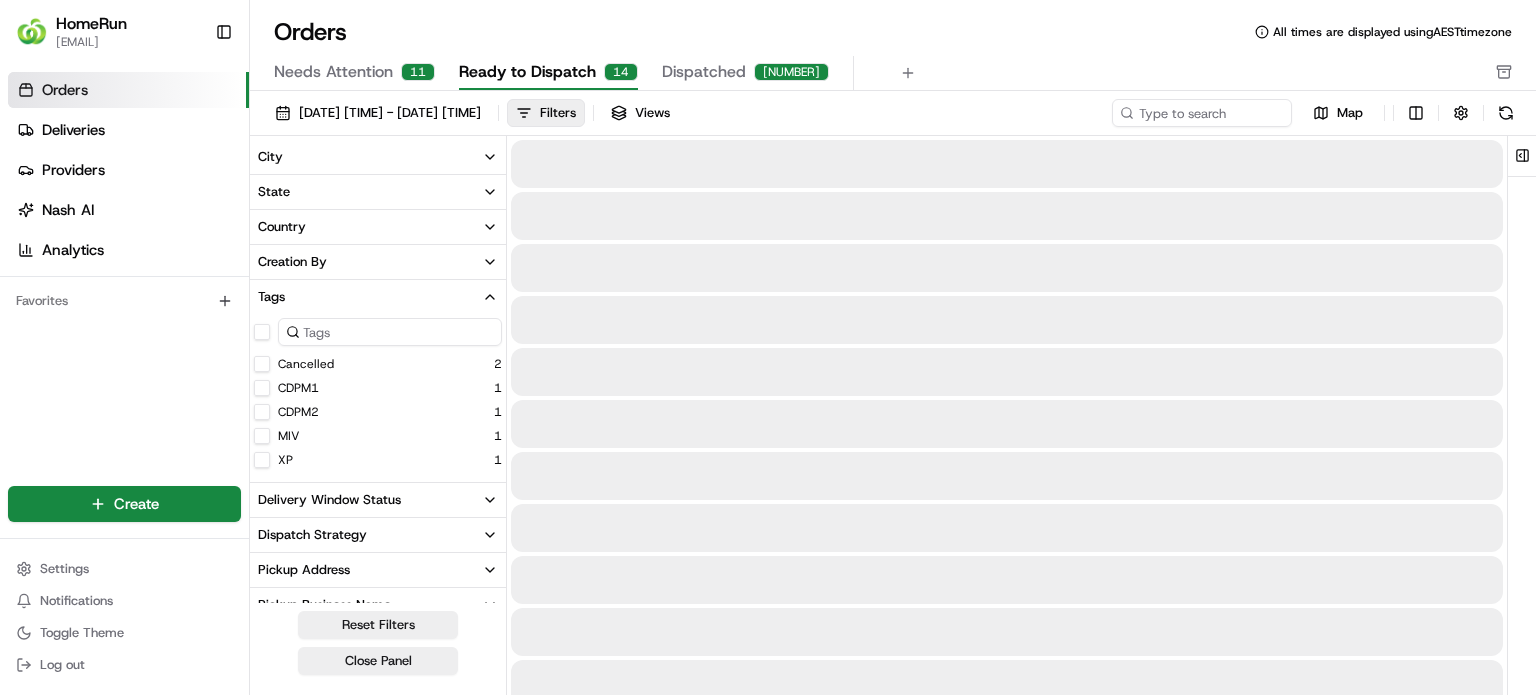 click 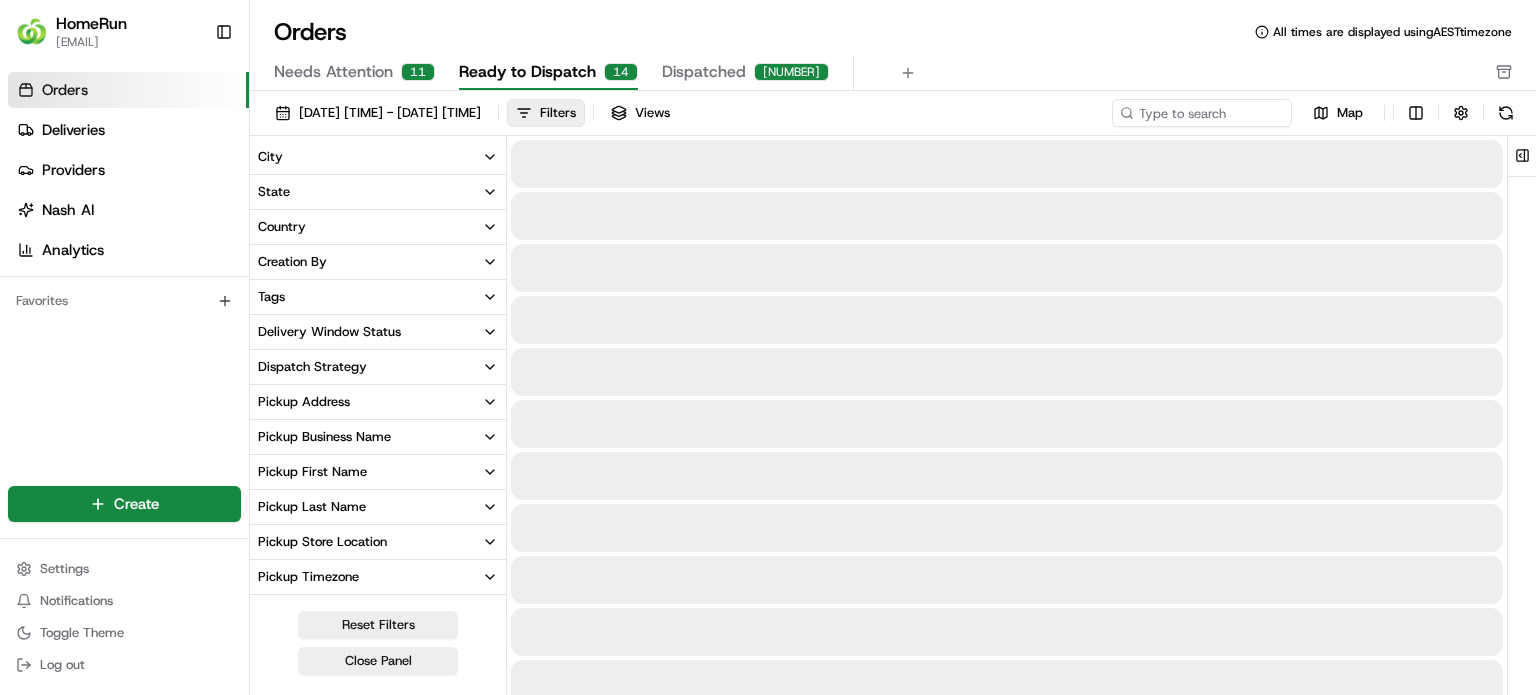 click 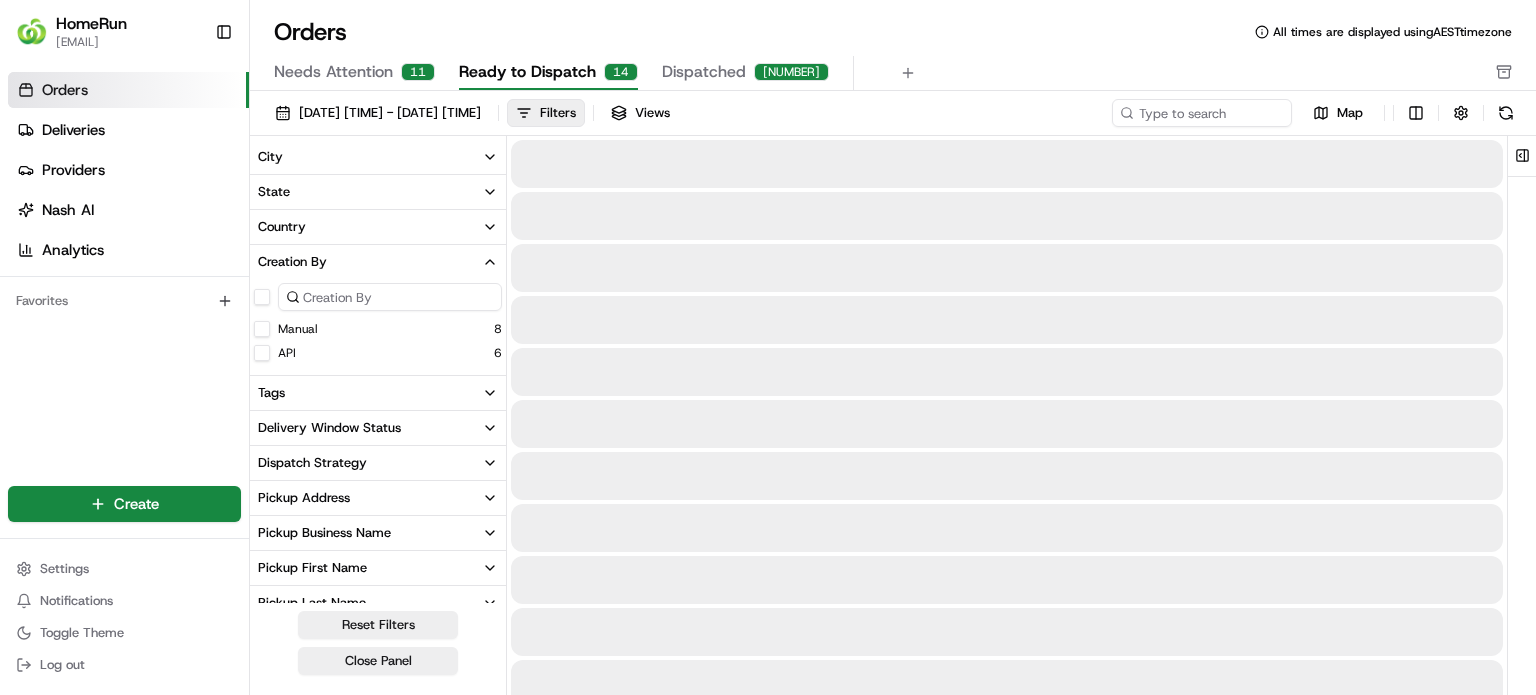 click 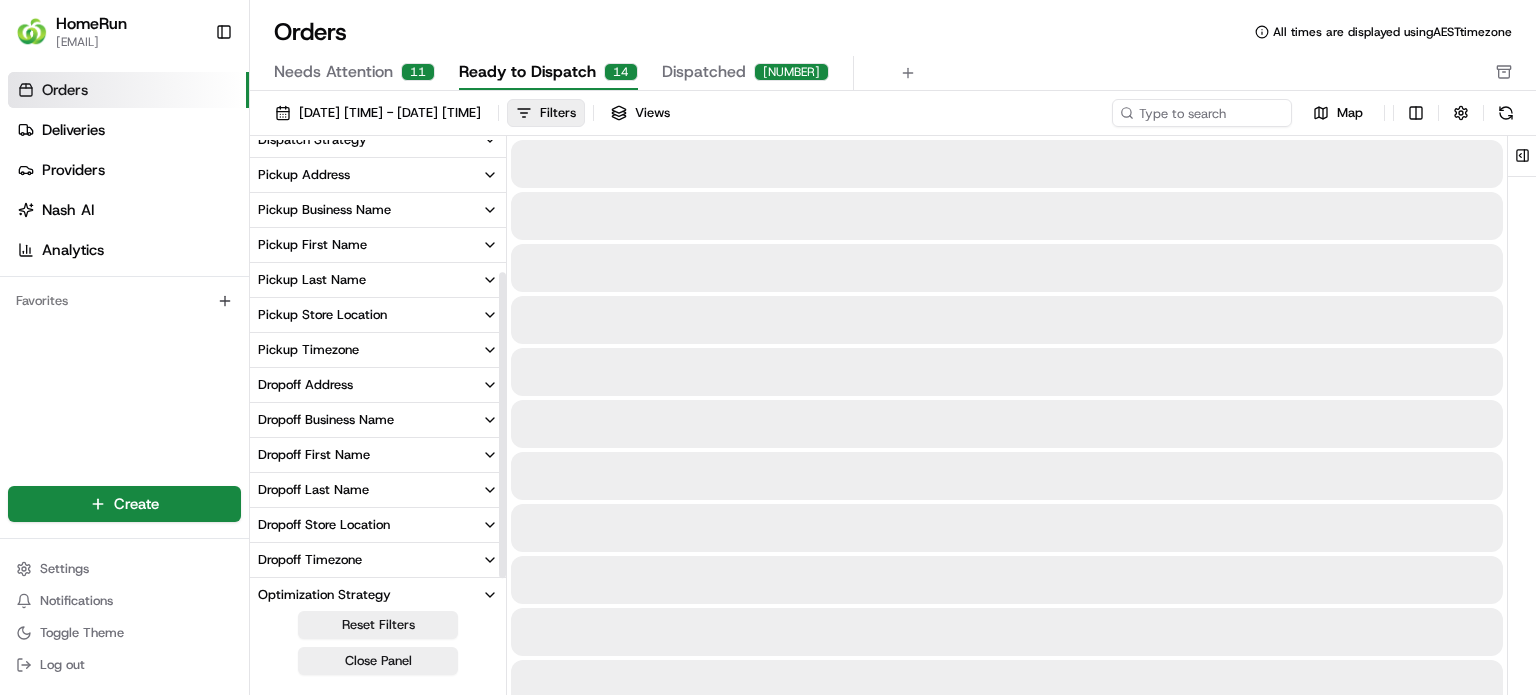 scroll, scrollTop: 236, scrollLeft: 0, axis: vertical 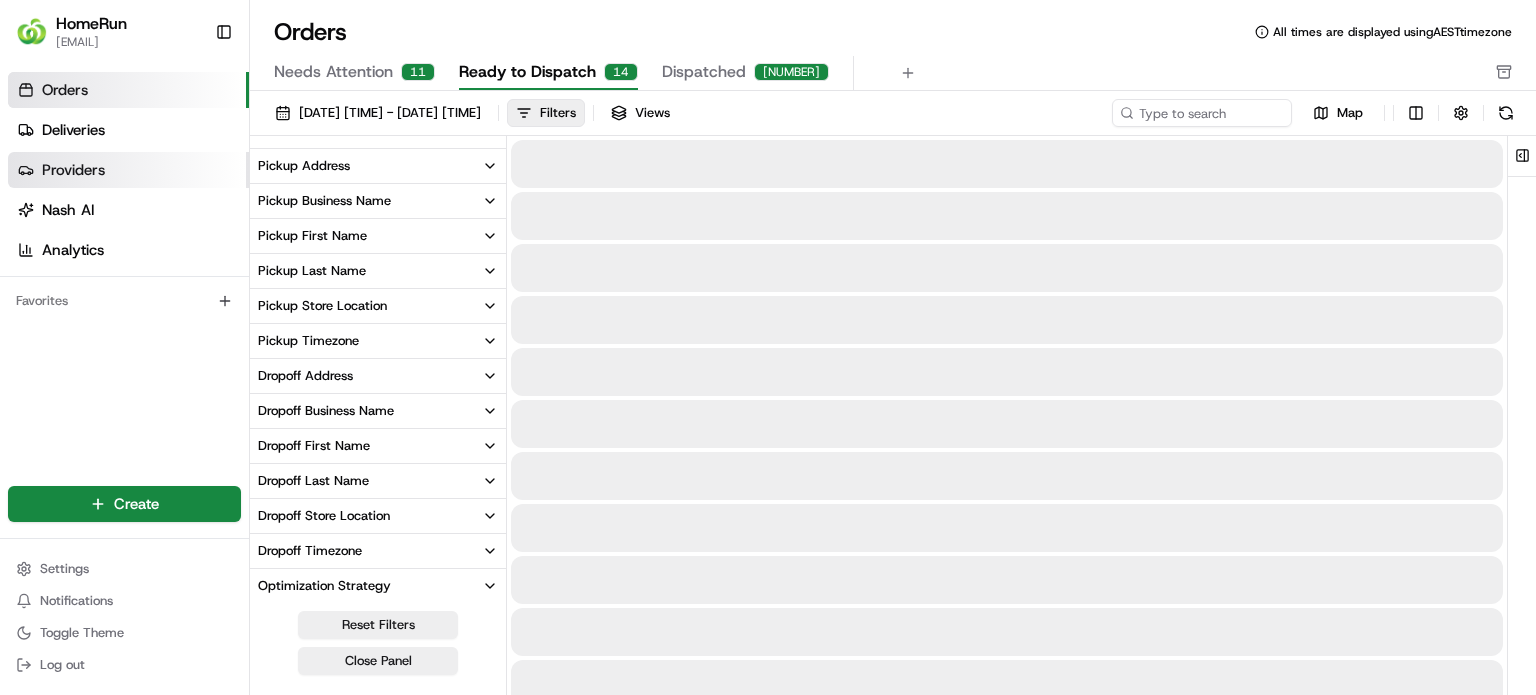 click on "Providers" at bounding box center [128, 170] 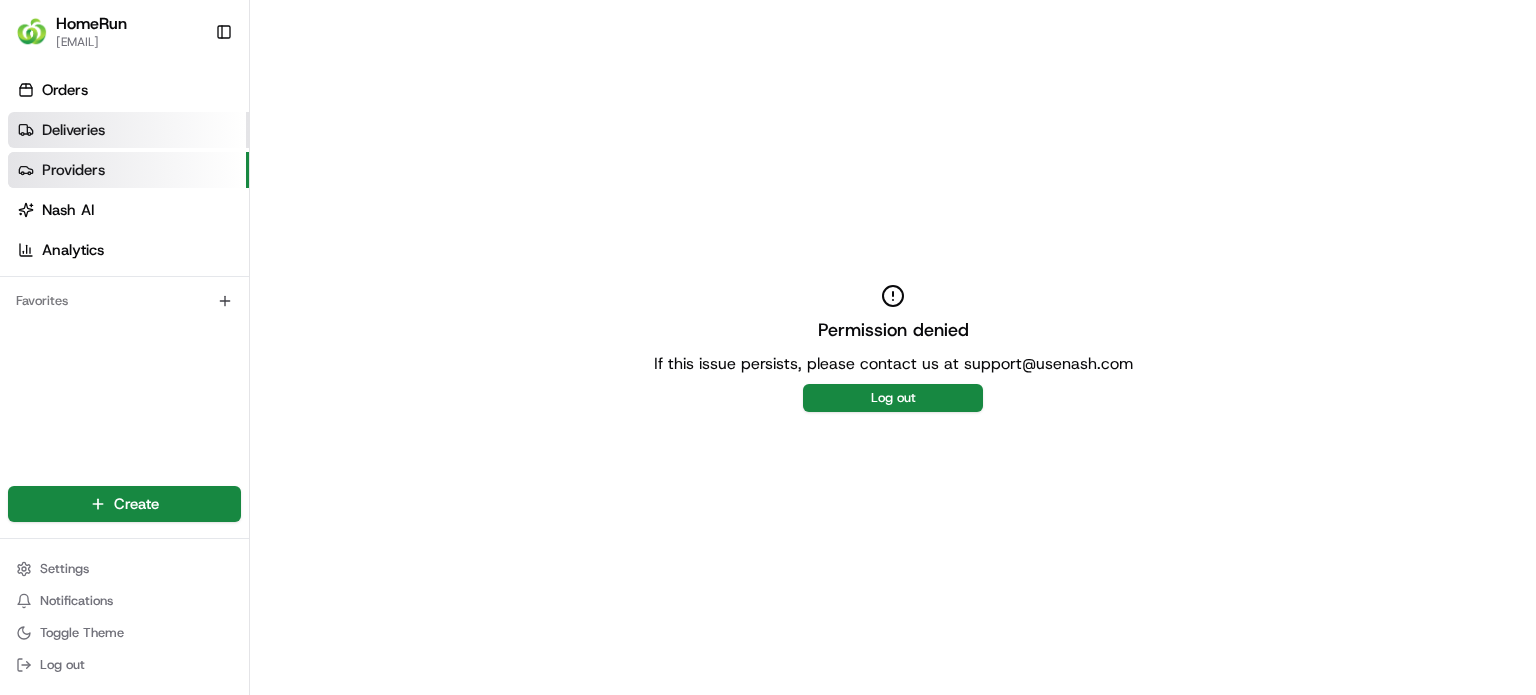 click on "Deliveries" at bounding box center [128, 130] 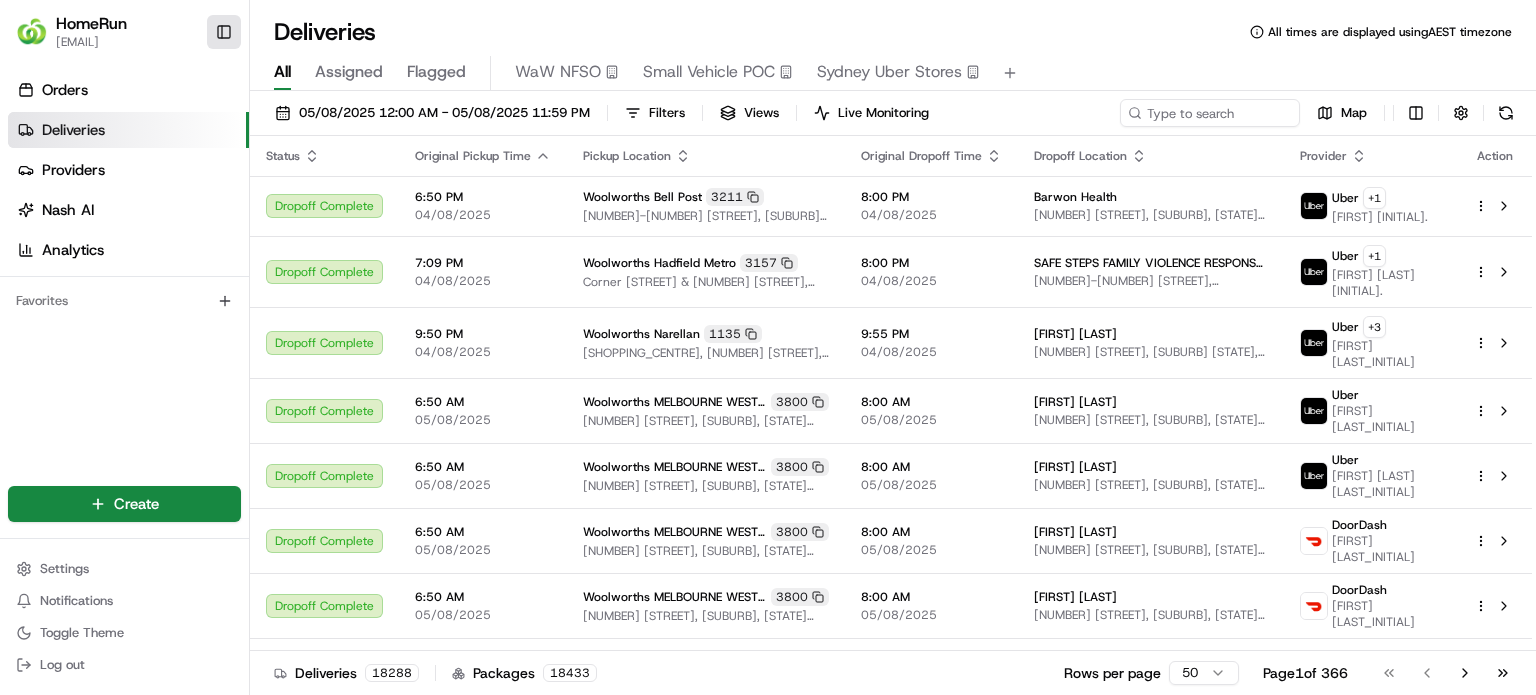 click on "Toggle Sidebar" at bounding box center [224, 32] 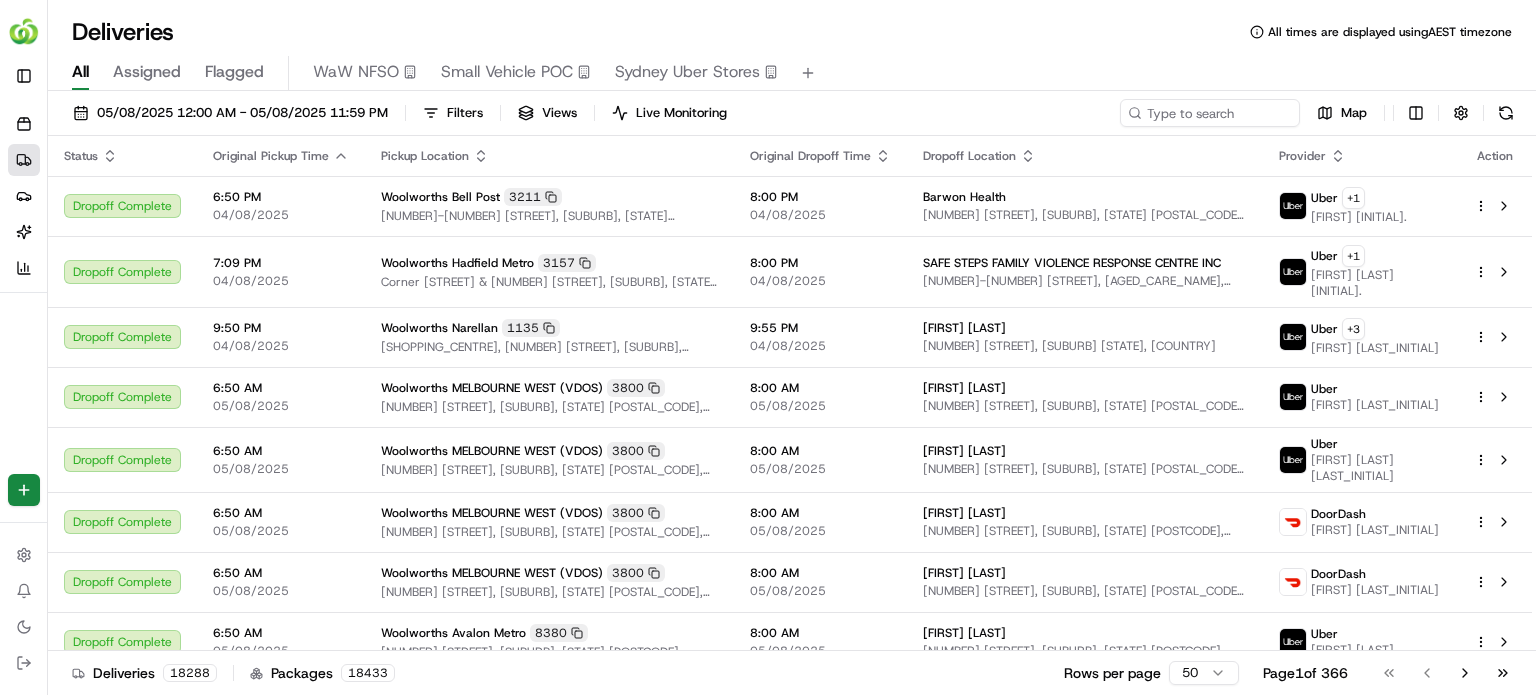 click at bounding box center (24, 32) 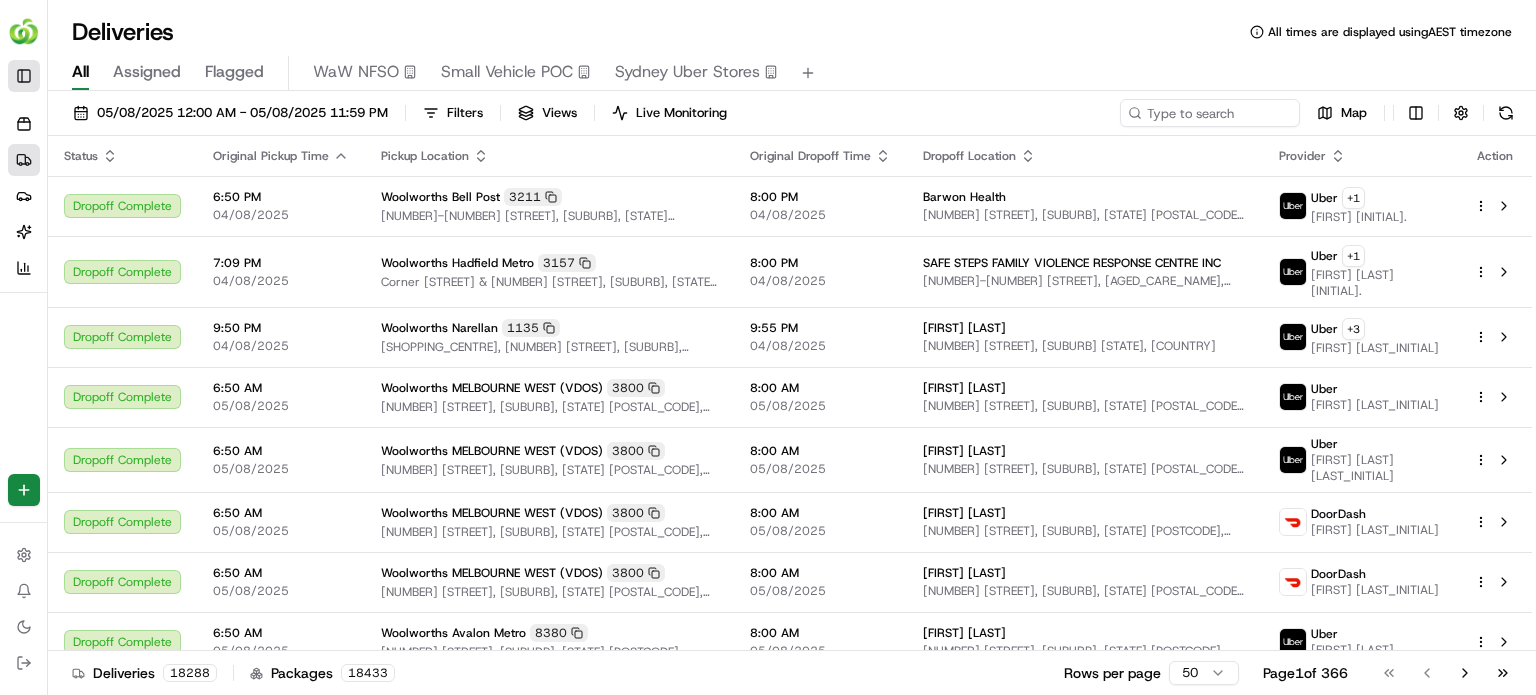 click on "Toggle Sidebar" at bounding box center [24, 76] 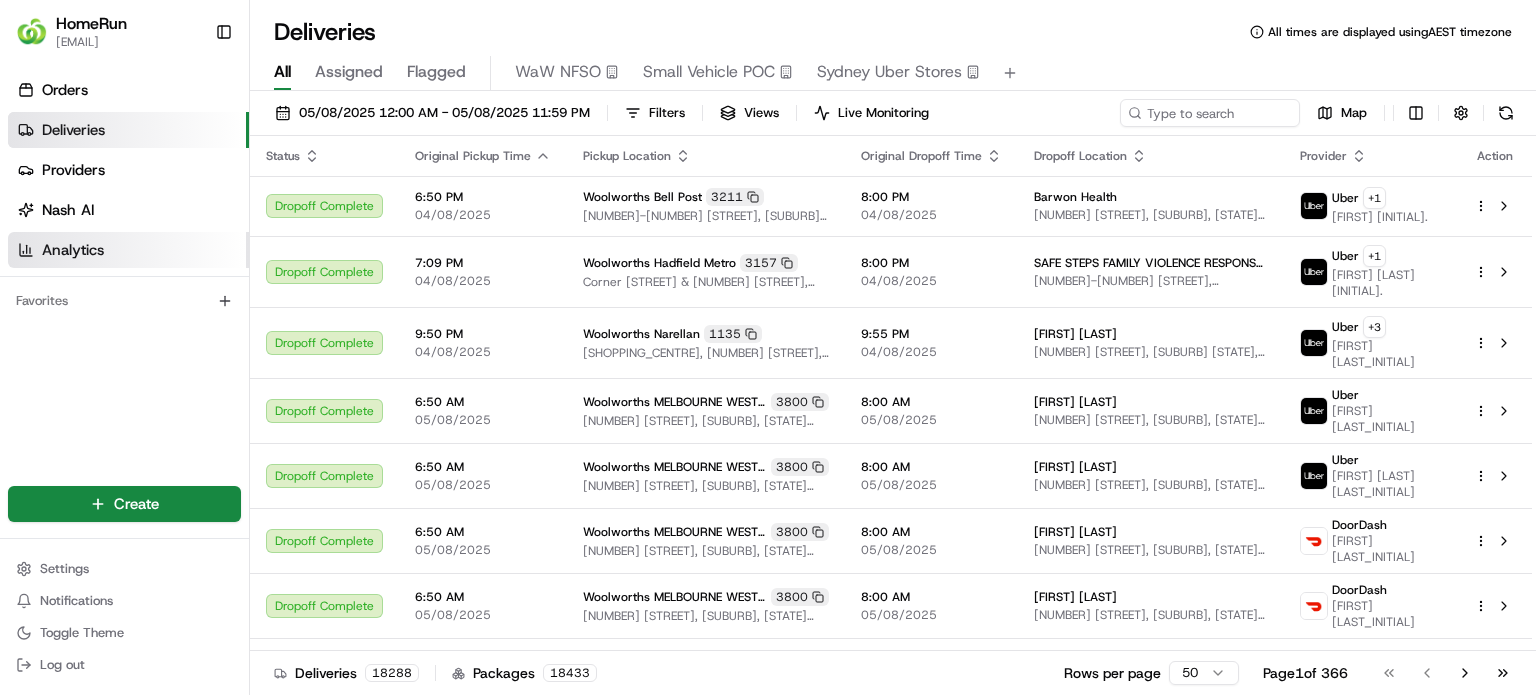 click on "Analytics" at bounding box center (128, 250) 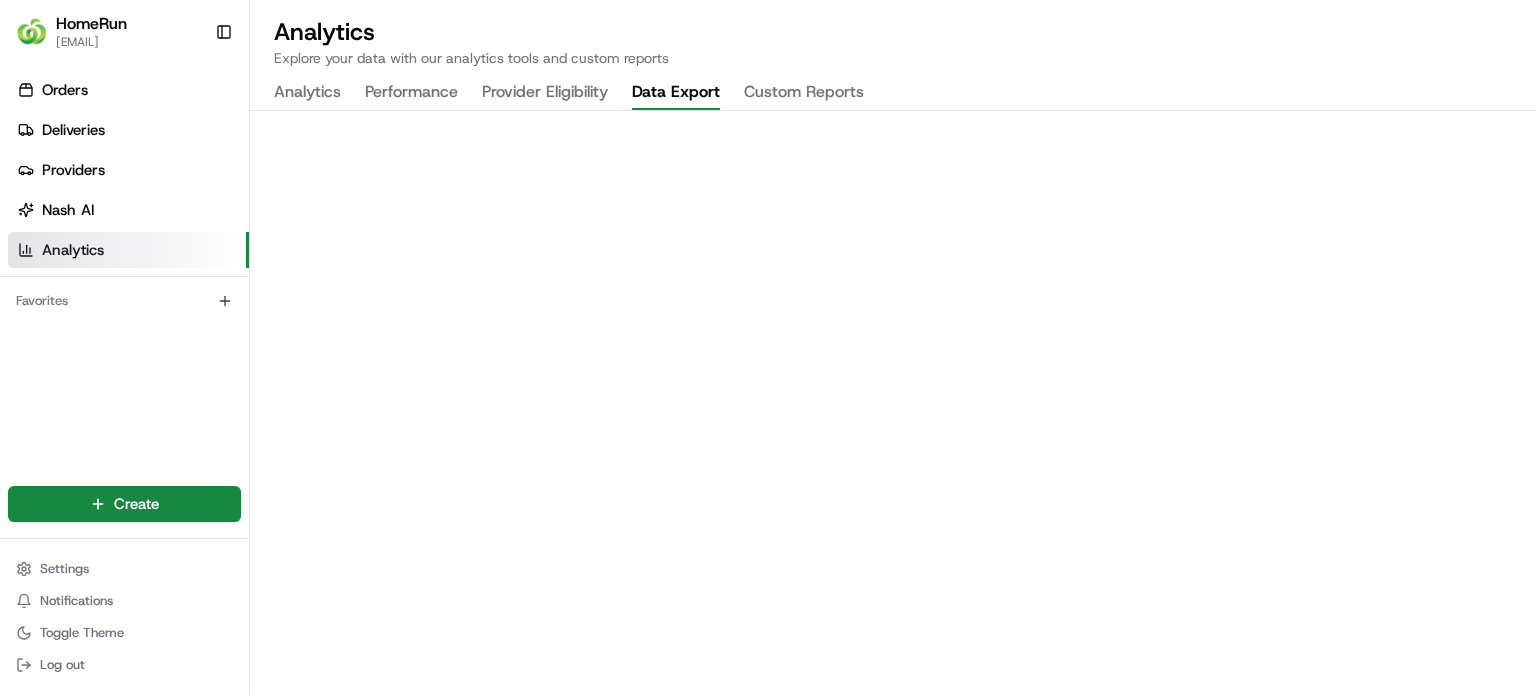 click on "Data Export" at bounding box center [676, 93] 